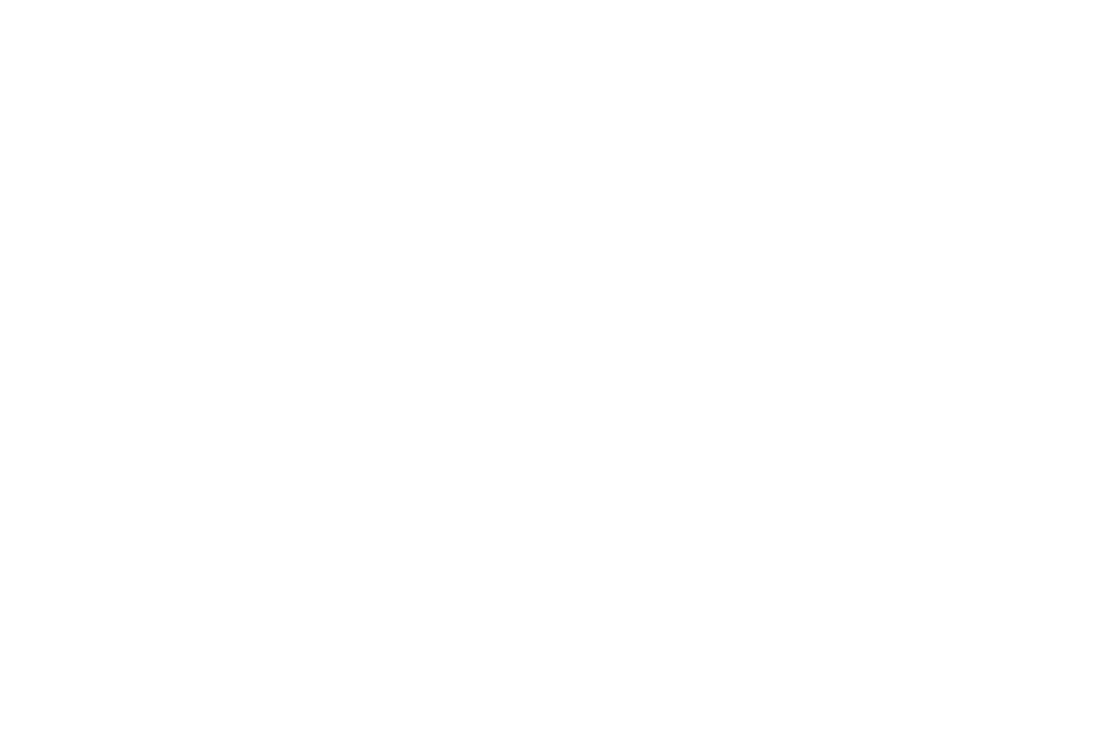 scroll, scrollTop: 0, scrollLeft: 0, axis: both 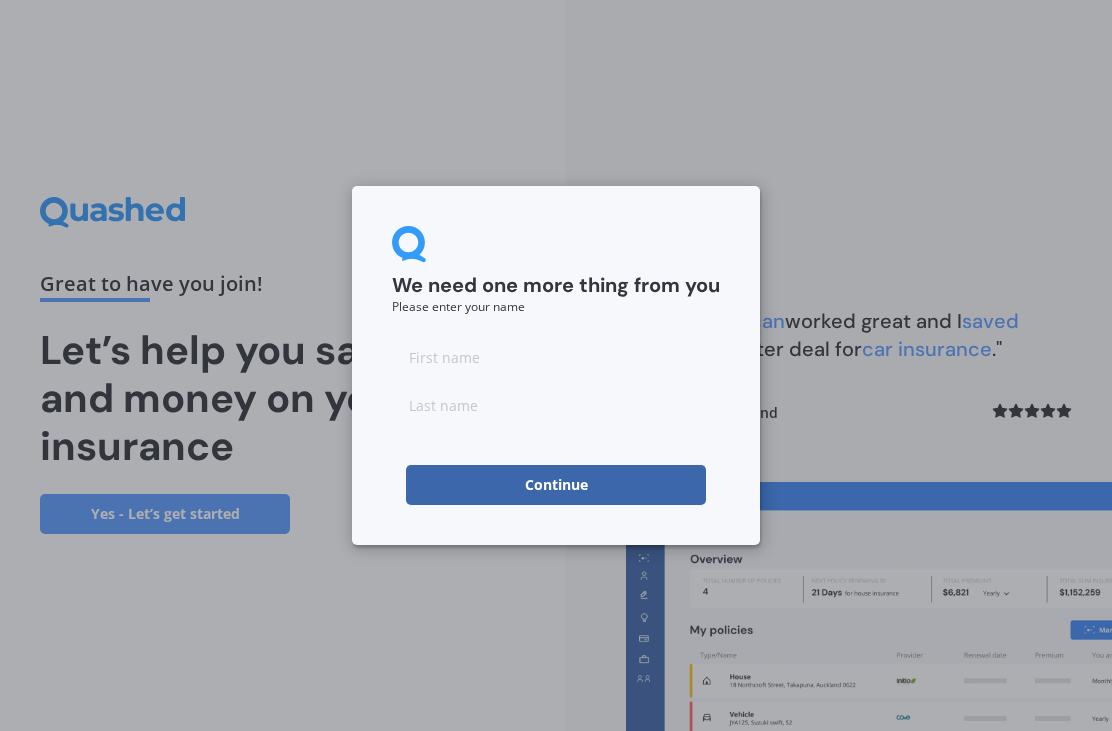 click at bounding box center [556, 357] 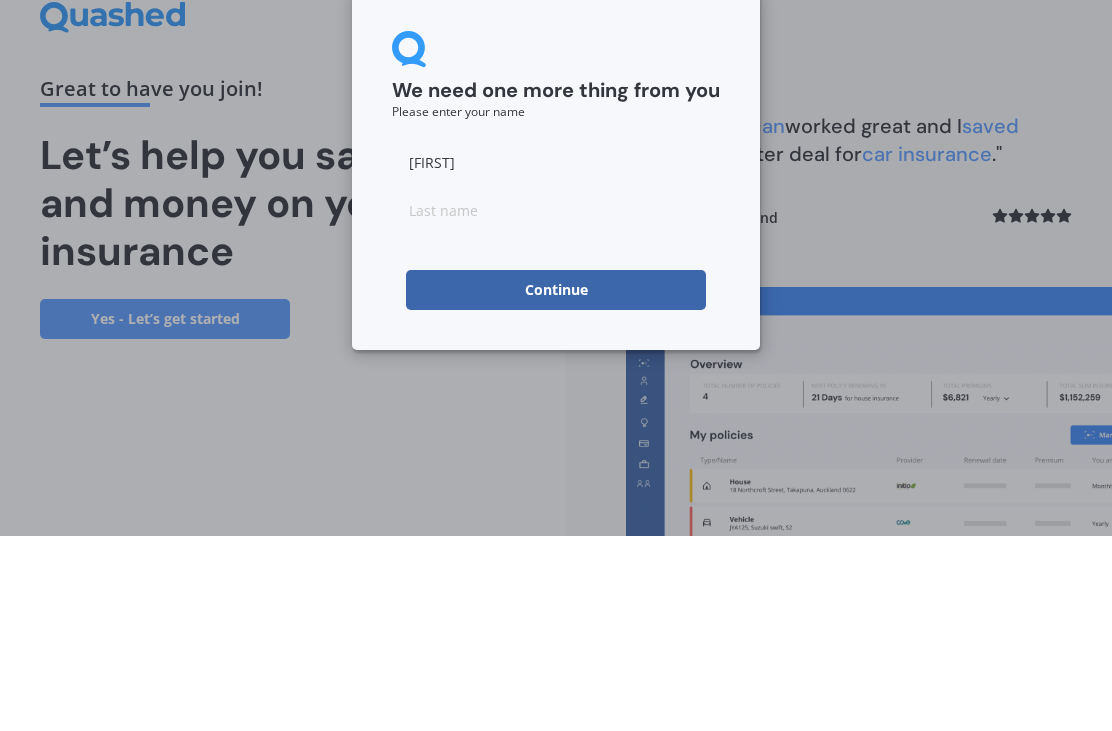 type on "[FIRST]" 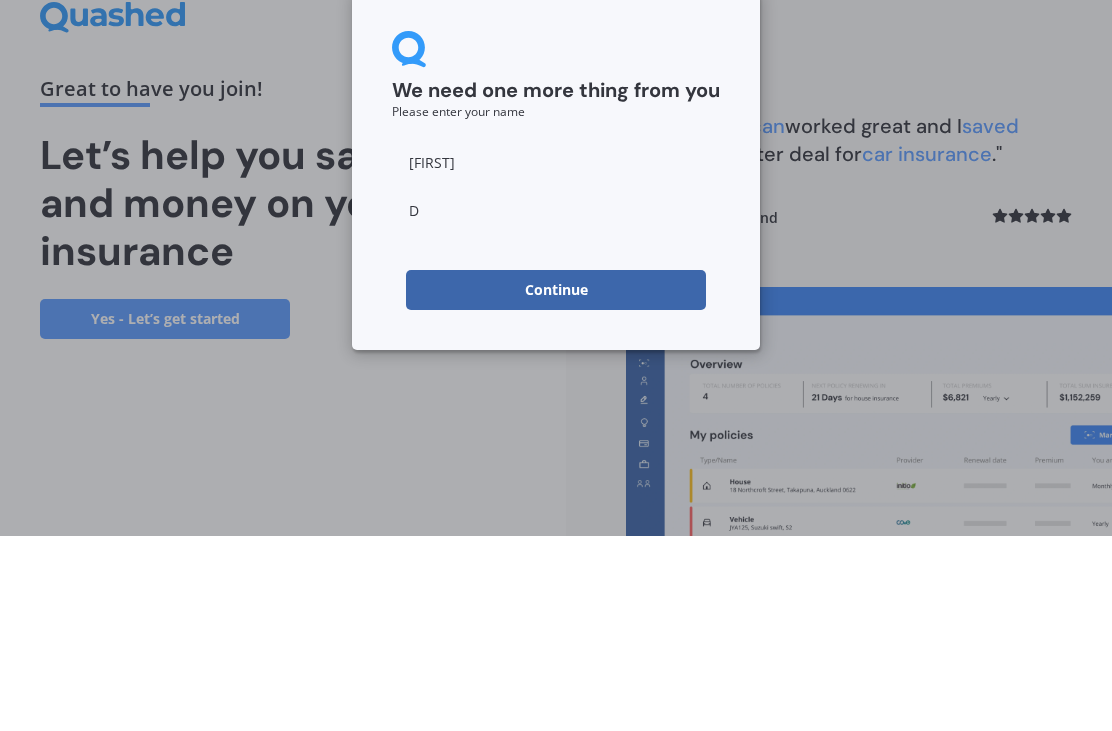 type on "De" 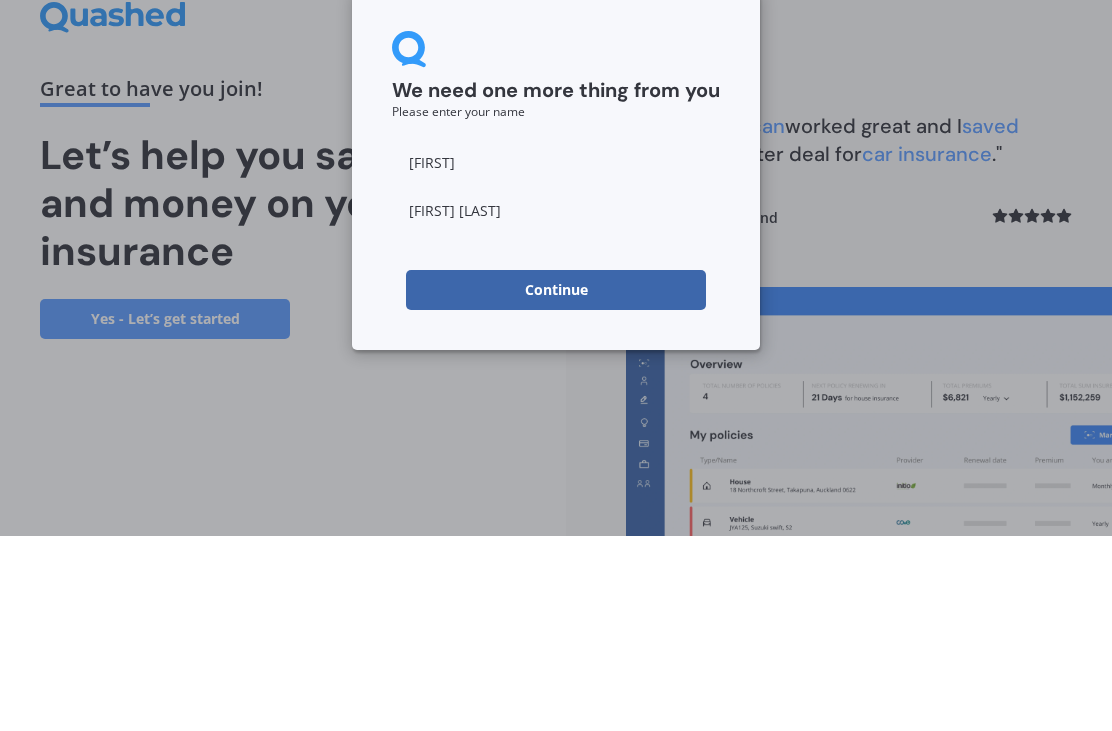 click on "Continue" at bounding box center (556, 485) 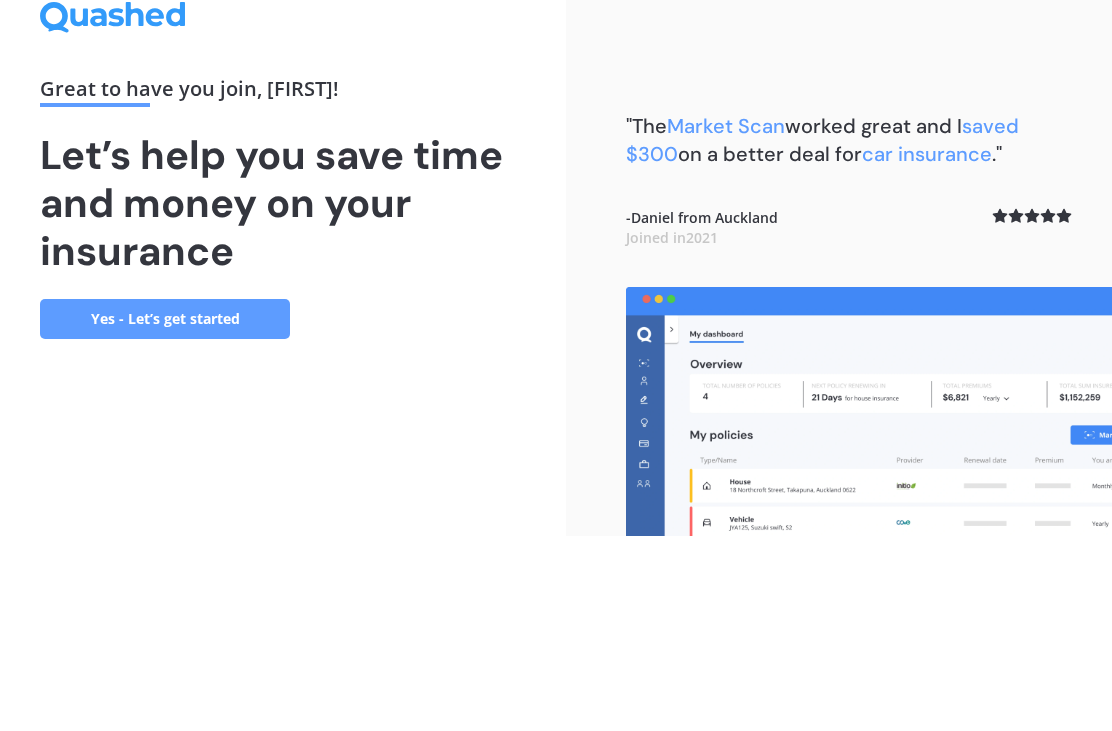 scroll, scrollTop: 64, scrollLeft: 0, axis: vertical 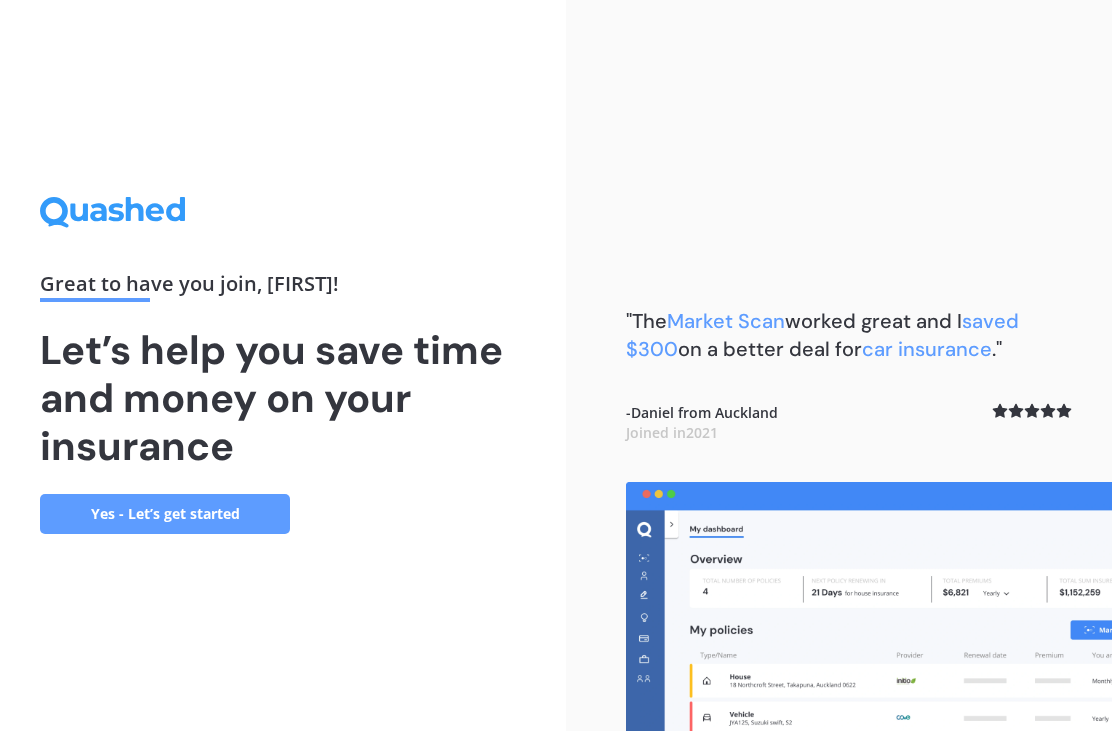 click on "Yes - Let’s get started" at bounding box center (165, 514) 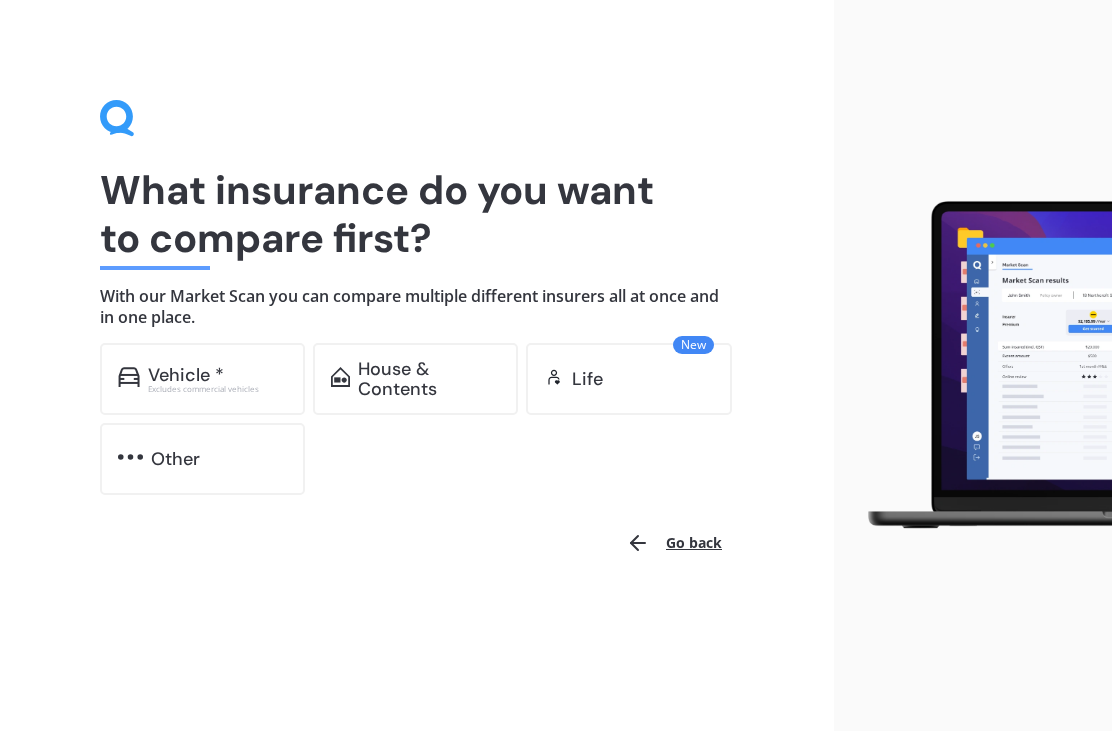 scroll, scrollTop: 0, scrollLeft: 0, axis: both 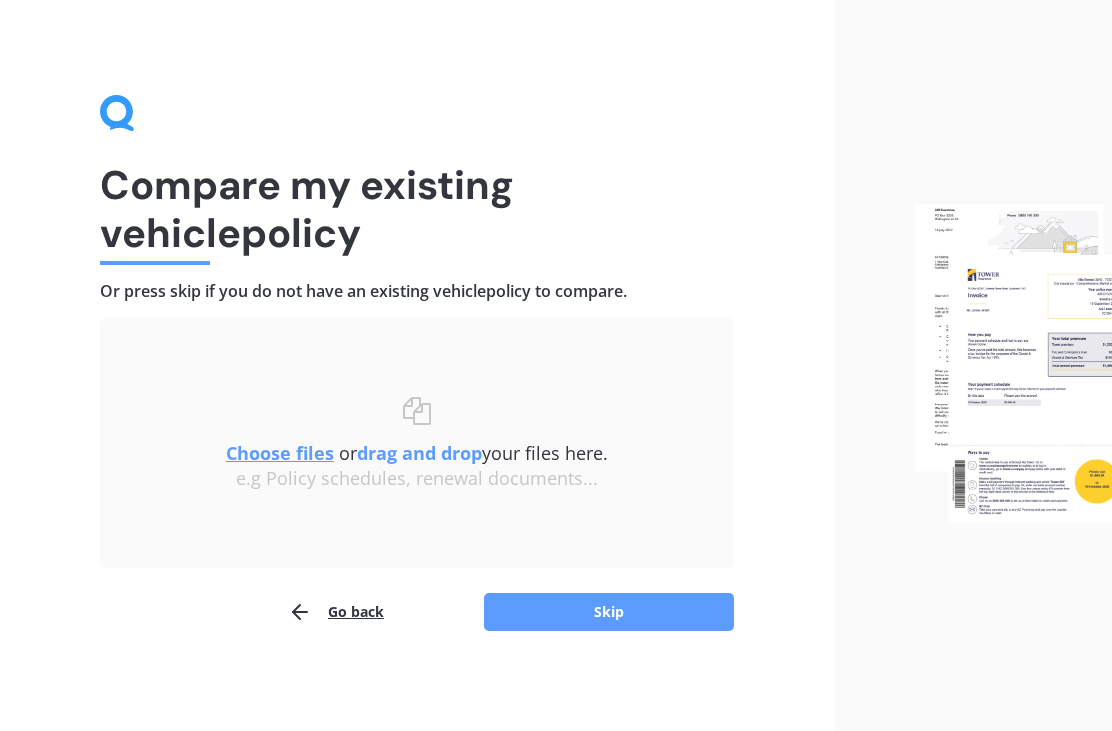 click on "Skip" at bounding box center [609, 612] 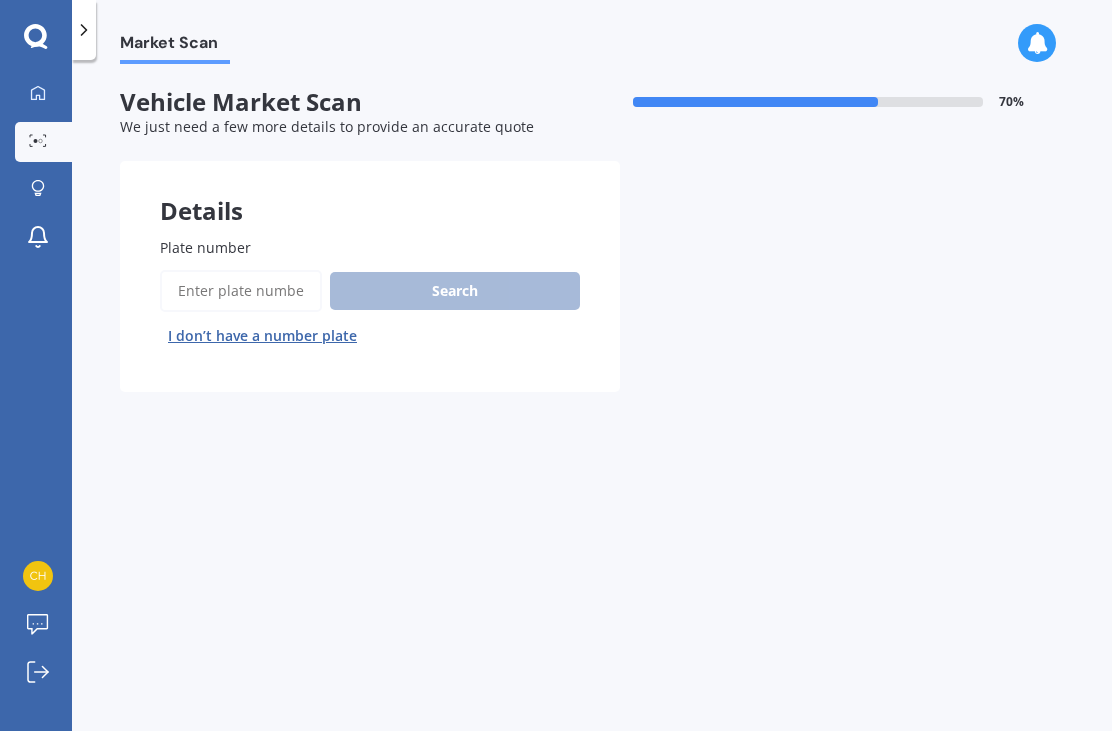 click on "Plate number" at bounding box center (241, 291) 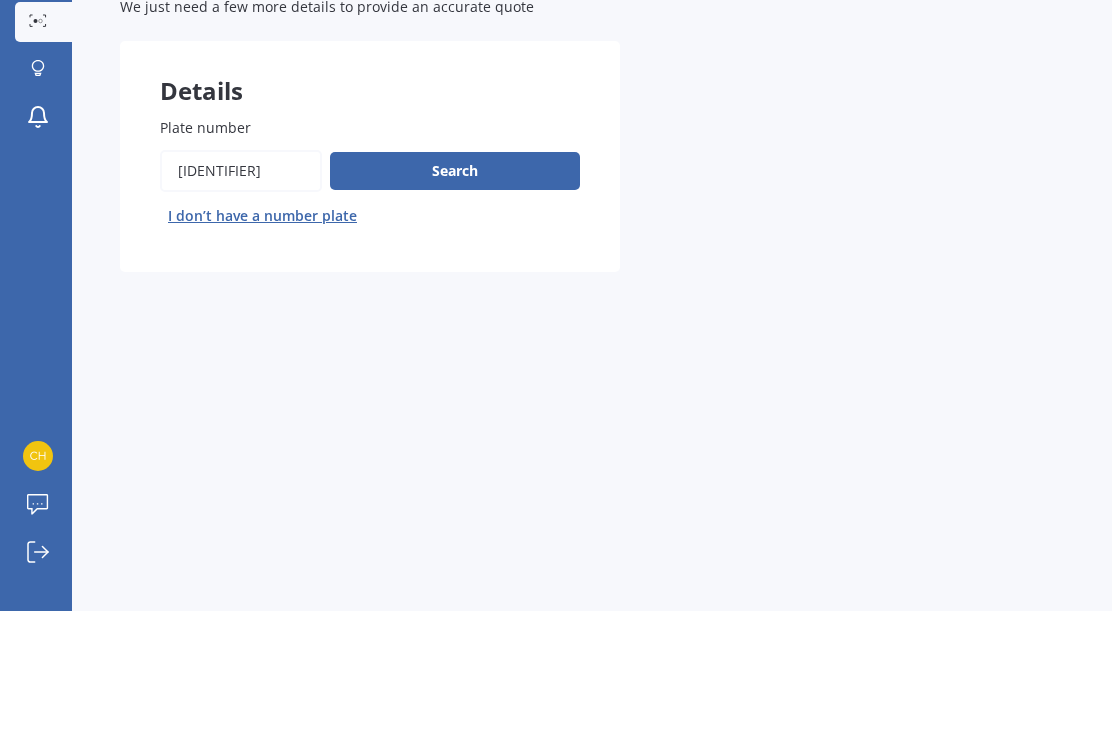 type on "[IDENTIFIER]" 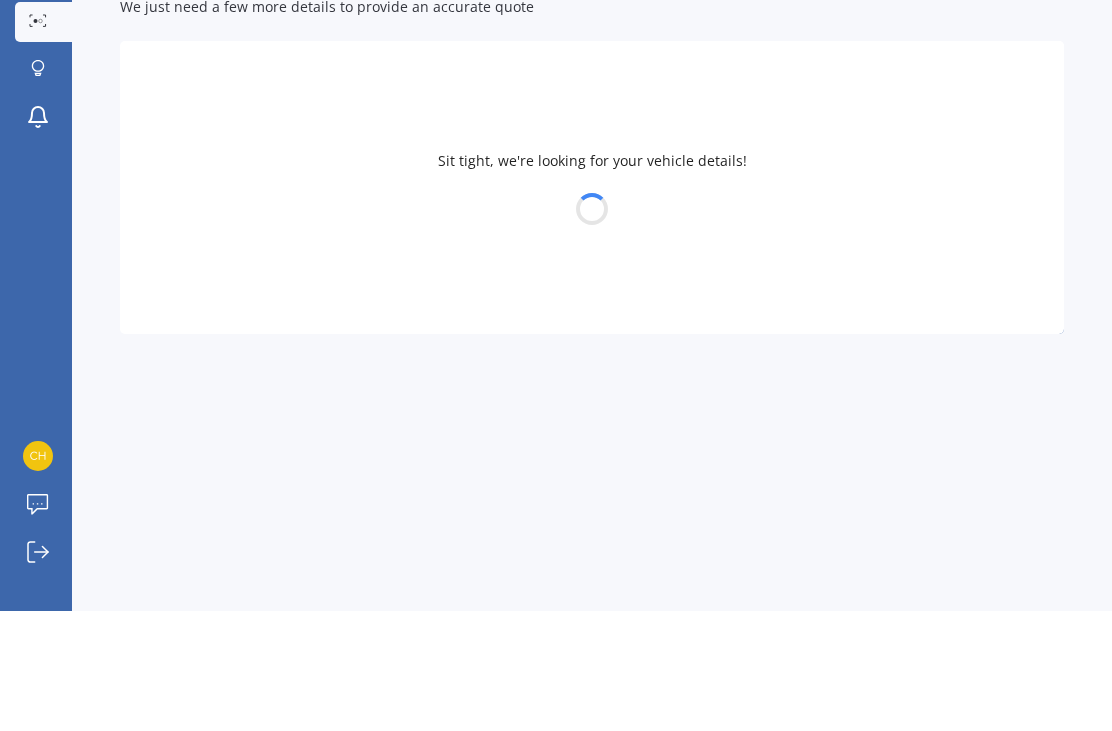 scroll, scrollTop: 64, scrollLeft: 0, axis: vertical 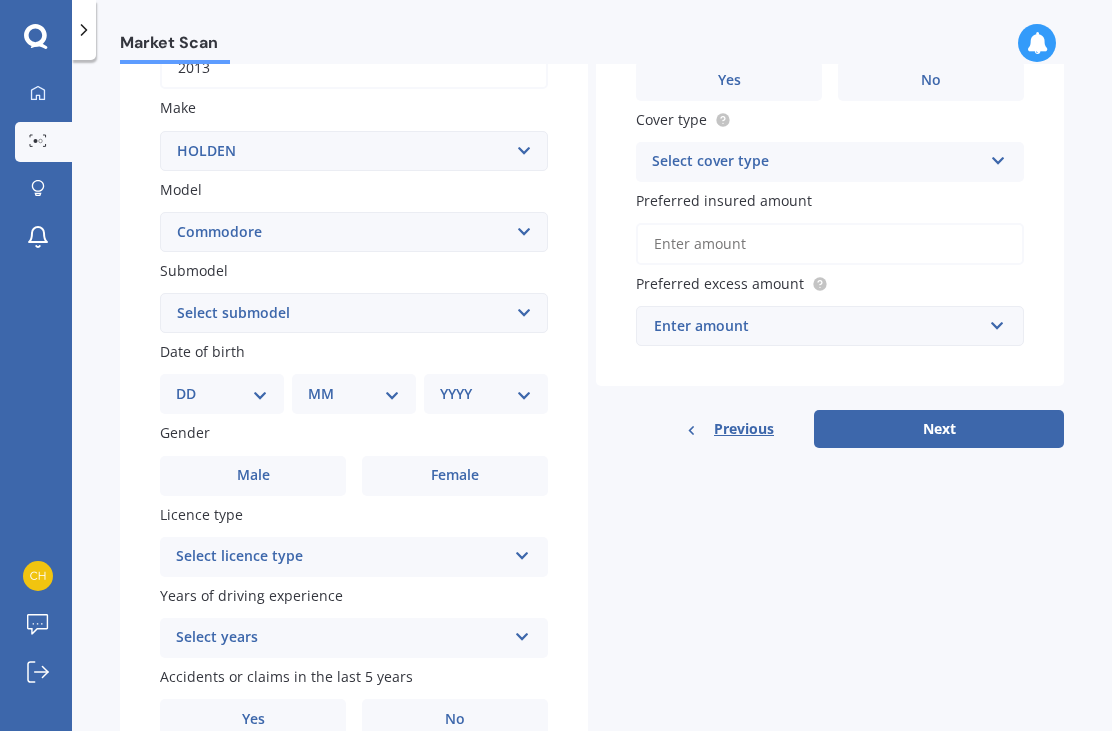 click on "Select submodel 4 Cyl 2.0 Litre 50th Anniversary V6 6 Cyl 3.8 Litre Acclaim V6 Acclaim V6 3.8 Supercharged Calais turbo Calais V6 Calais-V V6 Calais-V V8 Crewman V6 Crewman V8 Equipe Evoke V6 EXEC SEDAN 3.8 AUTO Executive V6 Executive V8 5.0 Litre Executive V8 5.7 Litre Executive V8 6.0 Litre GTR sedan GTS Sedan LT Olympic Edition Sedan Olympic Edition Utility V6 Olympic Edition Utility V8 Olympic Edition Wagon Omega 3.0 V6 RS RS-V V6 S Sedan V6 S Sedan V6 Supercharged S Utility V6 S Utility V8 S Utility V8 5.7 Litre S Wagon V6 SS Sedan V6 SS Sedan V8 SS Sedan V8 5.7 Litre SS Sedan V8 6.0 Litre SS Utility V8 5.0 Litre SS Utility V8 5.7 Litre SS Utility V8 6.0 Litre SS Wagon V8 5.7 Litre SS-V SSV 6.0 V8 SSV Redline 6.2 V8 SSV Utility SV6 3.6 Litre SV8 V8 5.7 Litre SV8 V8 6.0 Litre Utility V6 V6 3.6 Lumina Vacationer V6 VE SS 6.0 VF Series 2 SV6 VF SS VF SSV VS Royale VXR V6" at bounding box center [354, 313] 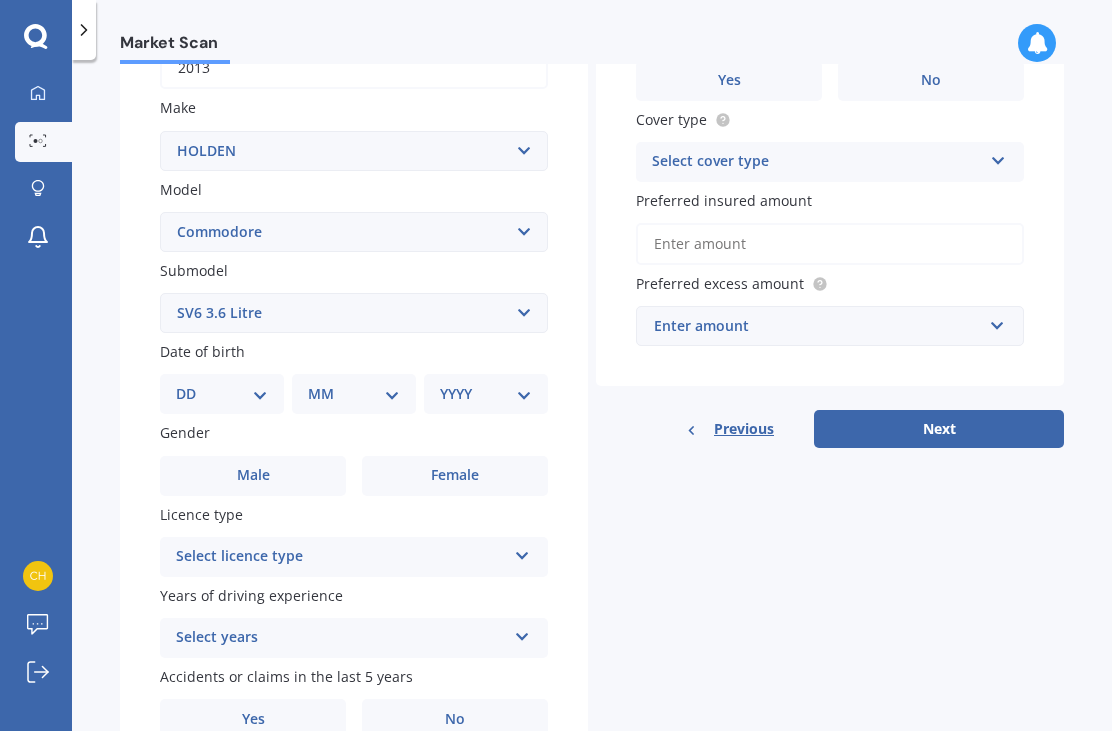 click on "DD 01 02 03 04 05 06 07 08 09 10 11 12 13 14 15 16 17 18 19 20 21 22 23 24 25 26 27 28 29 30 31" at bounding box center [222, 394] 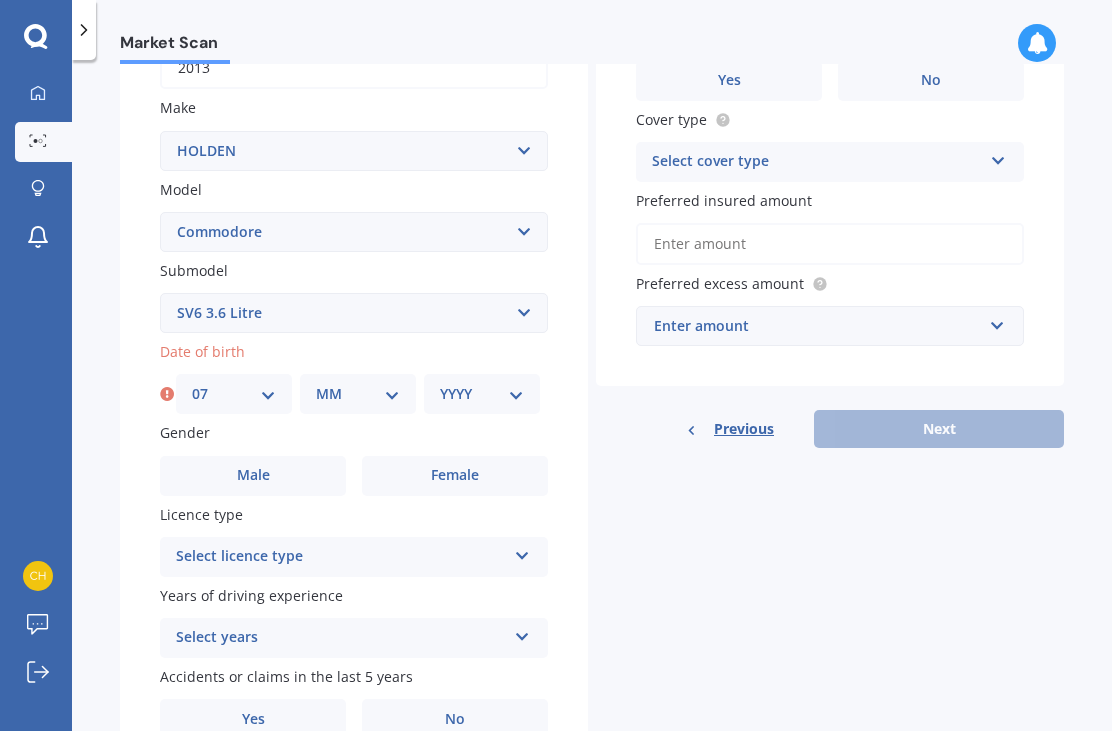 click on "MM 01 02 03 04 05 06 07 08 09 10 11 12" at bounding box center [358, 394] 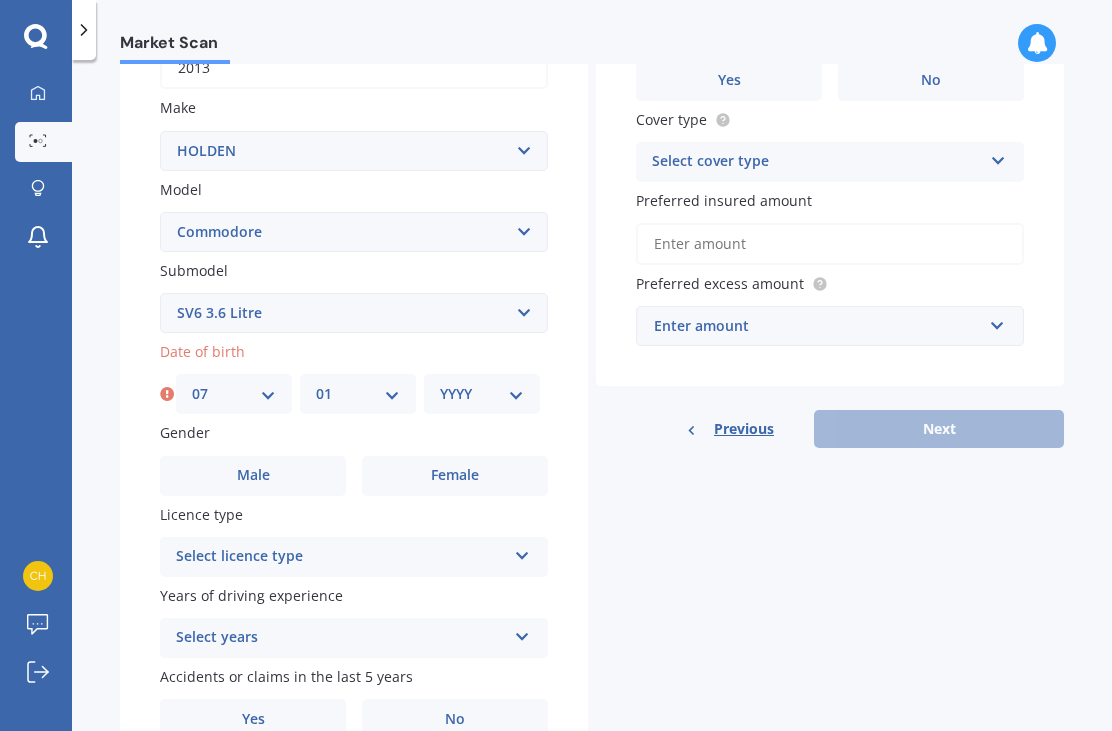 click on "YYYY 2025 2024 2023 2022 2021 2020 2019 2018 2017 2016 2015 2014 2013 2012 2011 2010 2009 2008 2007 2006 2005 2004 2003 2002 2001 2000 1999 1998 1997 1996 1995 1994 1993 1992 1991 1990 1989 1988 1987 1986 1985 1984 1983 1982 1981 1980 1979 1978 1977 1976 1975 1974 1973 1972 1971 1970 1969 1968 1967 1966 1965 1964 1963 1962 1961 1960 1959 1958 1957 1956 1955 1954 1953 1952 1951 1950 1949 1948 1947 1946 1945 1944 1943 1942 1941 1940 1939 1938 1937 1936 1935 1934 1933 1932 1931 1930 1929 1928 1927 1926" at bounding box center (482, 394) 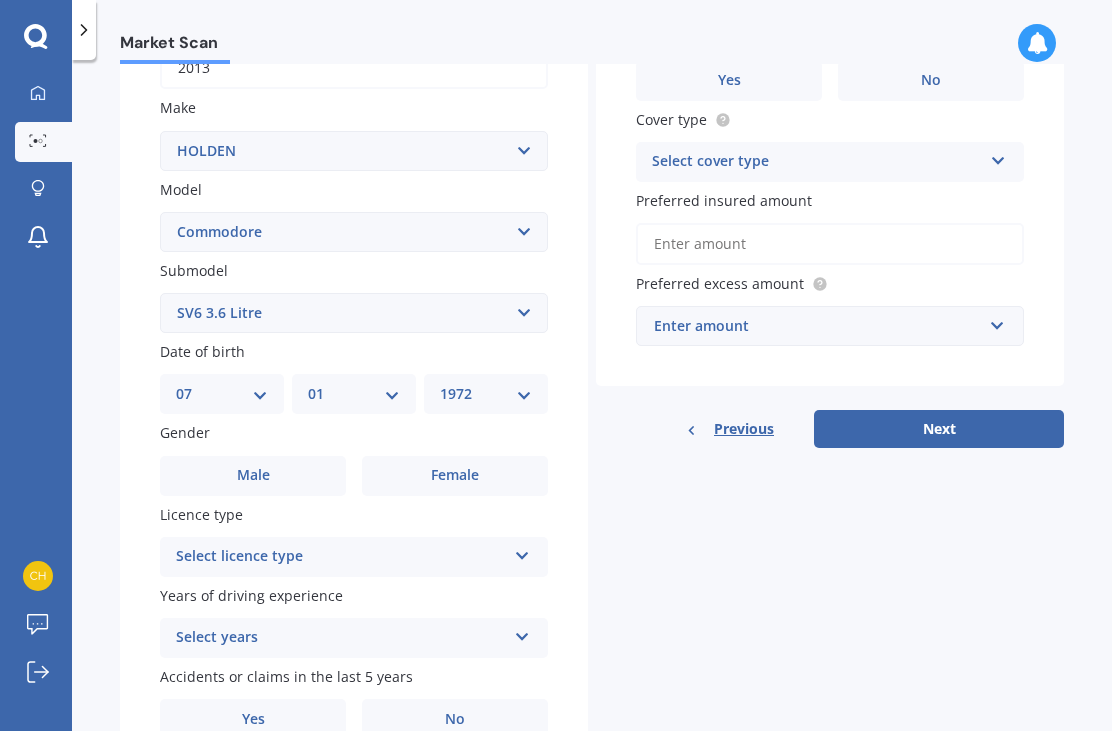 click on "YYYY 2025 2024 2023 2022 2021 2020 2019 2018 2017 2016 2015 2014 2013 2012 2011 2010 2009 2008 2007 2006 2005 2004 2003 2002 2001 2000 1999 1998 1997 1996 1995 1994 1993 1992 1991 1990 1989 1988 1987 1986 1985 1984 1983 1982 1981 1980 1979 1978 1977 1976 1975 1974 1973 1972 1971 1970 1969 1968 1967 1966 1965 1964 1963 1962 1961 1960 1959 1958 1957 1956 1955 1954 1953 1952 1951 1950 1949 1948 1947 1946 1945 1944 1943 1942 1941 1940 1939 1938 1937 1936 1935 1934 1933 1932 1931 1930 1929 1928 1927 1926" at bounding box center (486, 394) 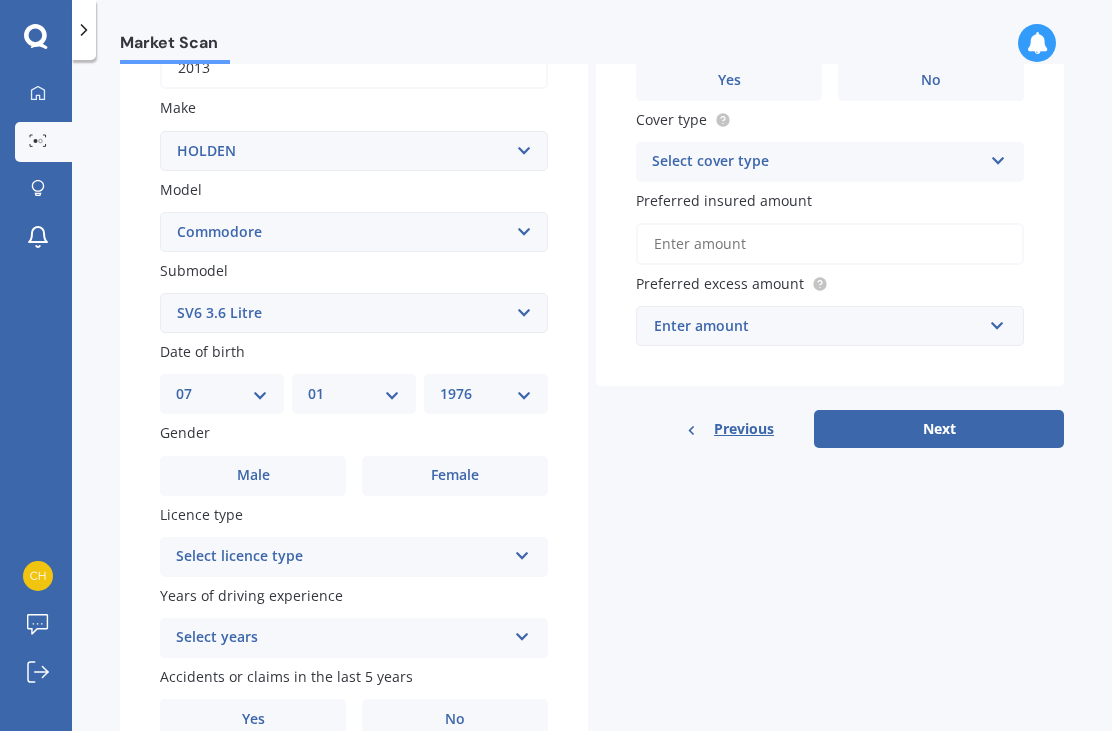 click on "Female" at bounding box center (253, 475) 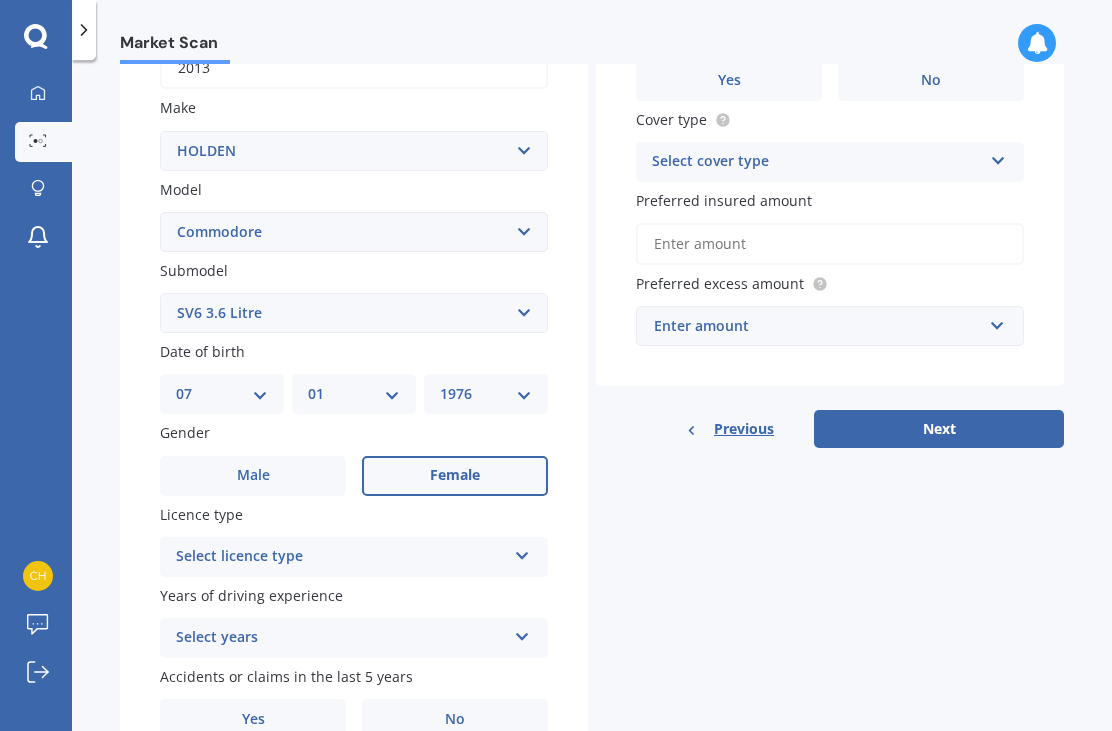 click at bounding box center (522, 552) 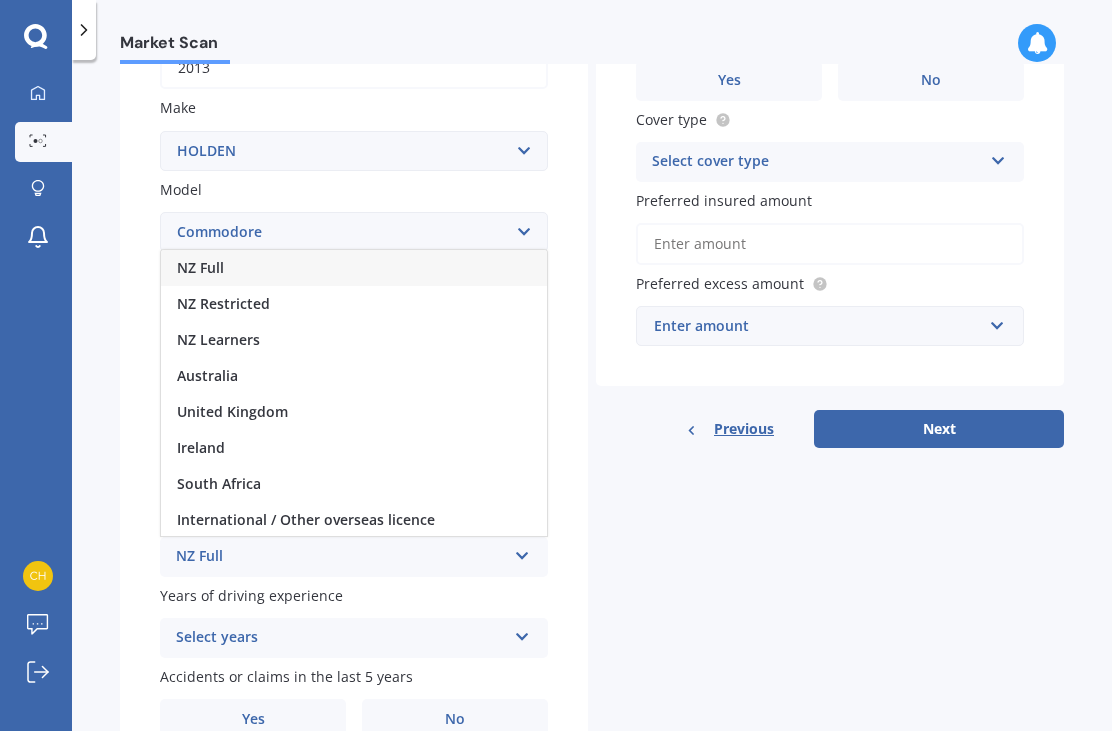 click on "NZ Full" at bounding box center [354, 268] 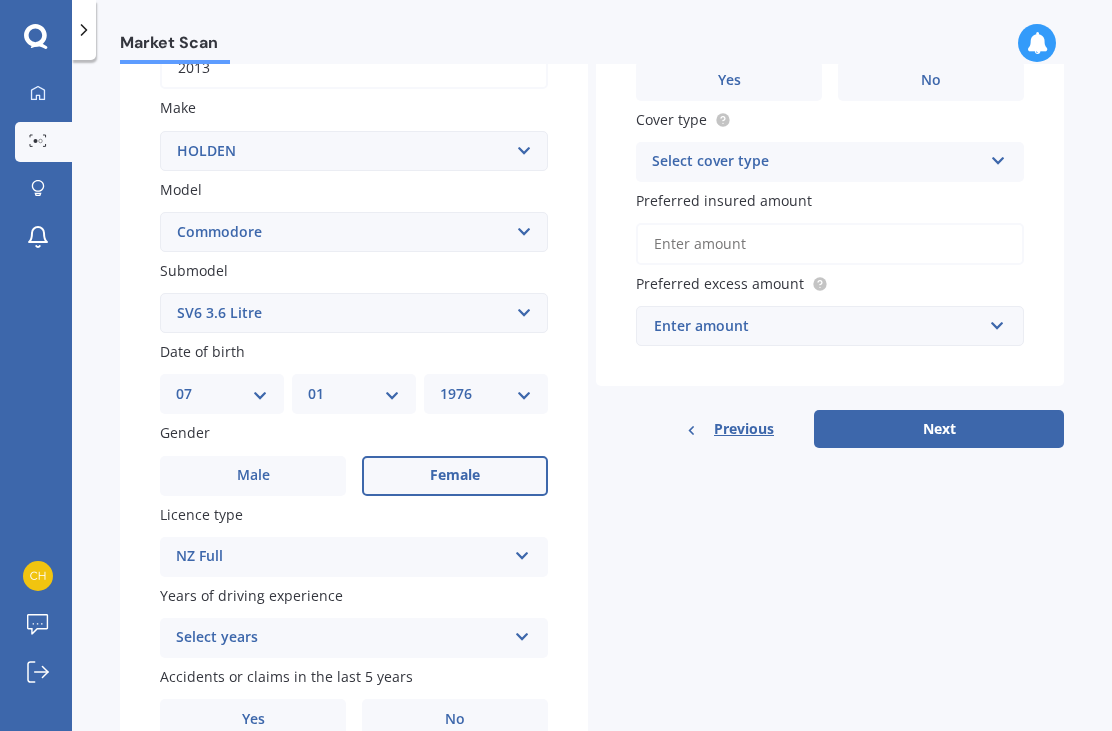 click at bounding box center (522, 552) 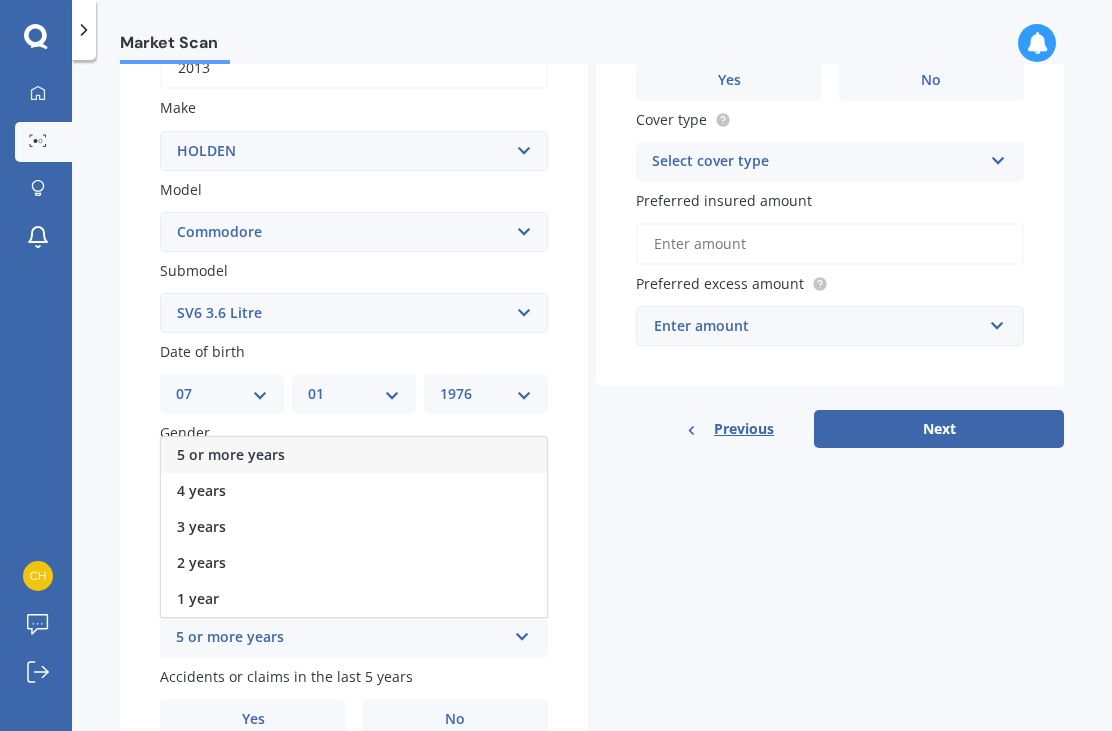 click on "5 or more years" at bounding box center (354, 455) 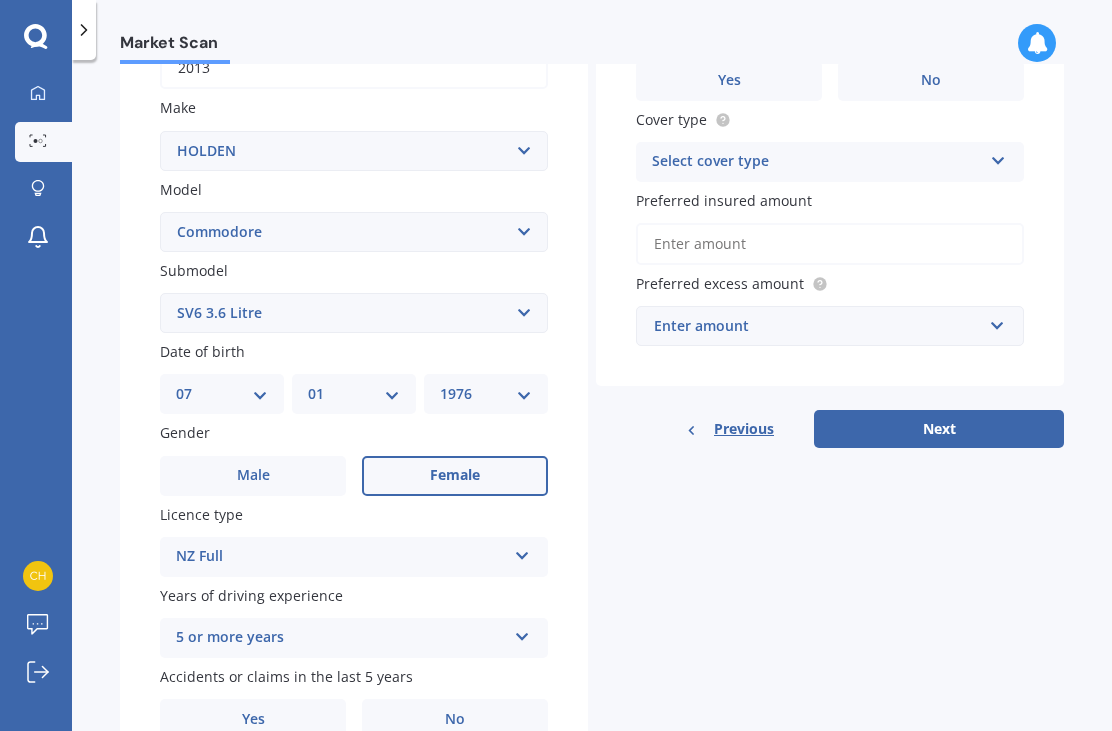 click on "No" at bounding box center (253, 475) 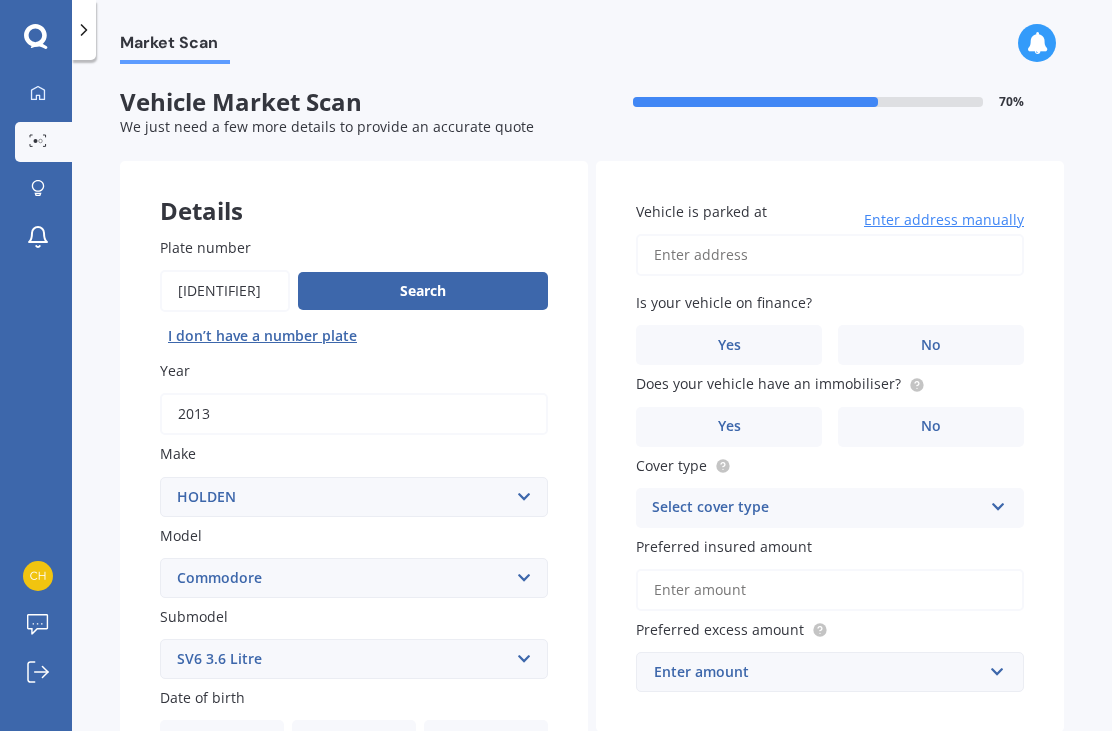 scroll, scrollTop: 0, scrollLeft: 0, axis: both 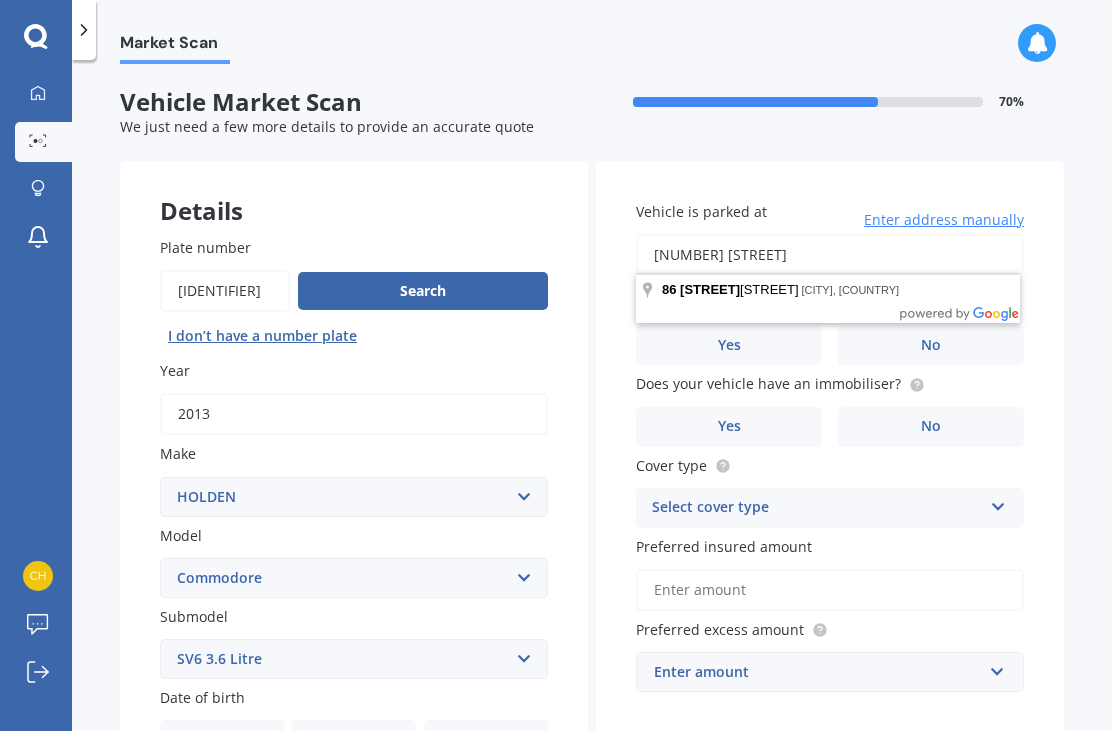 type on "[NUMBER] [STREET]" 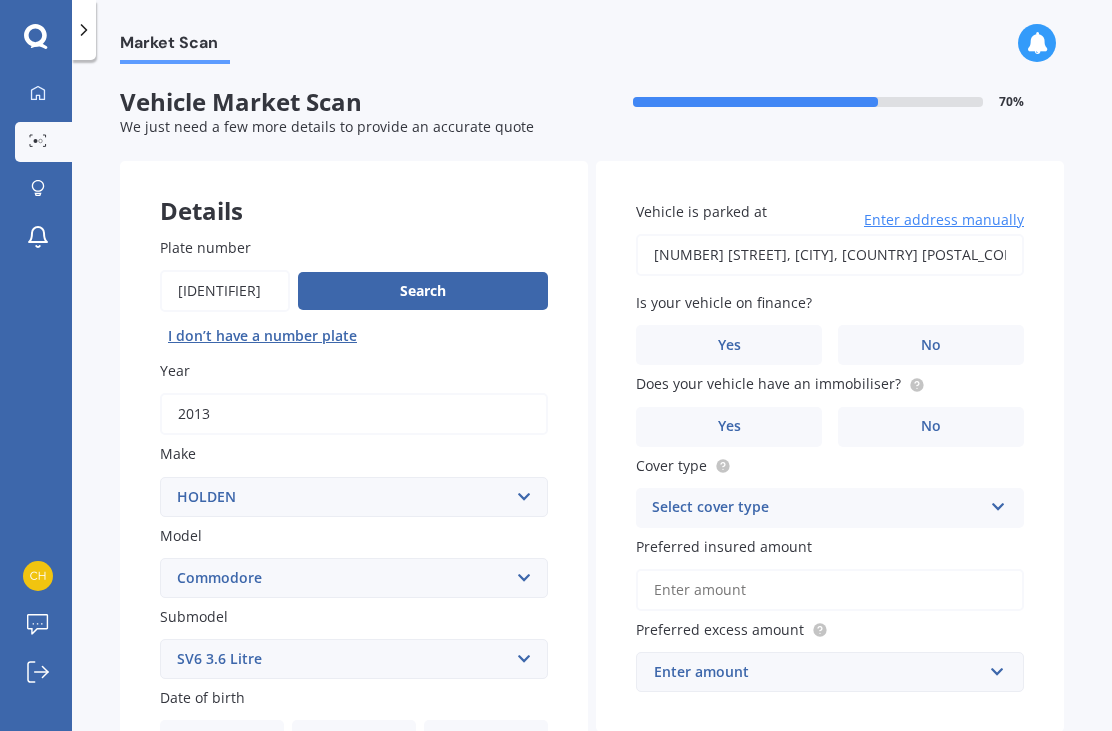 click on "No" at bounding box center (253, 821) 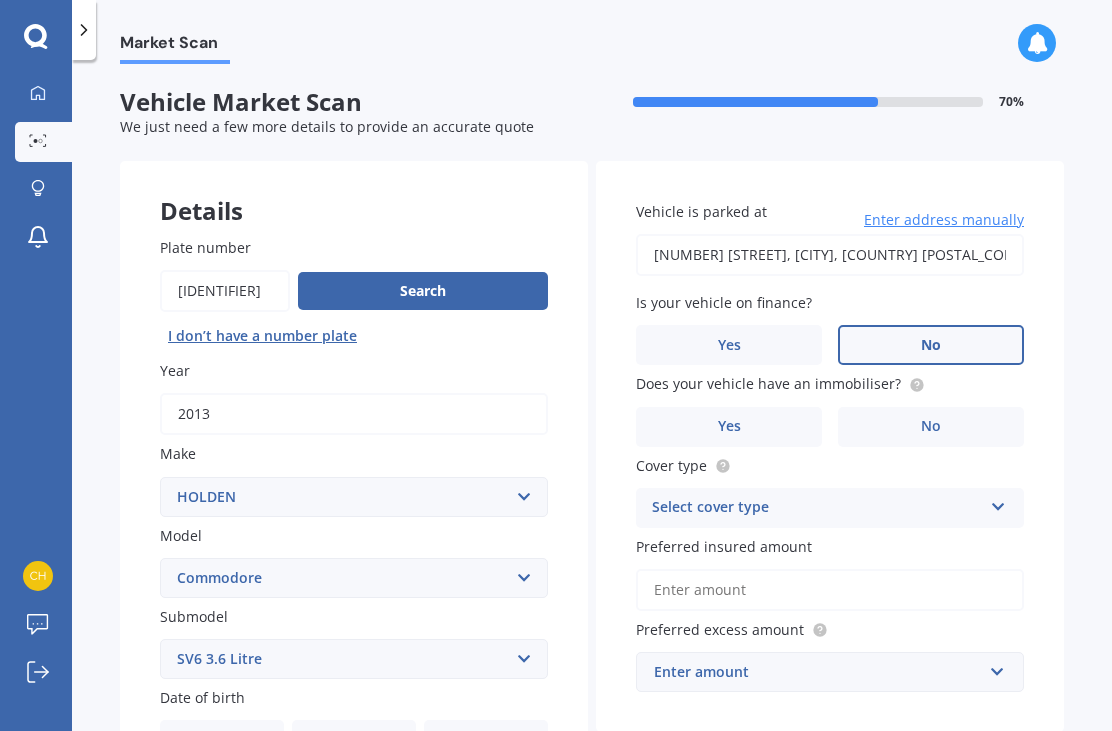 click on "No" at bounding box center [455, 822] 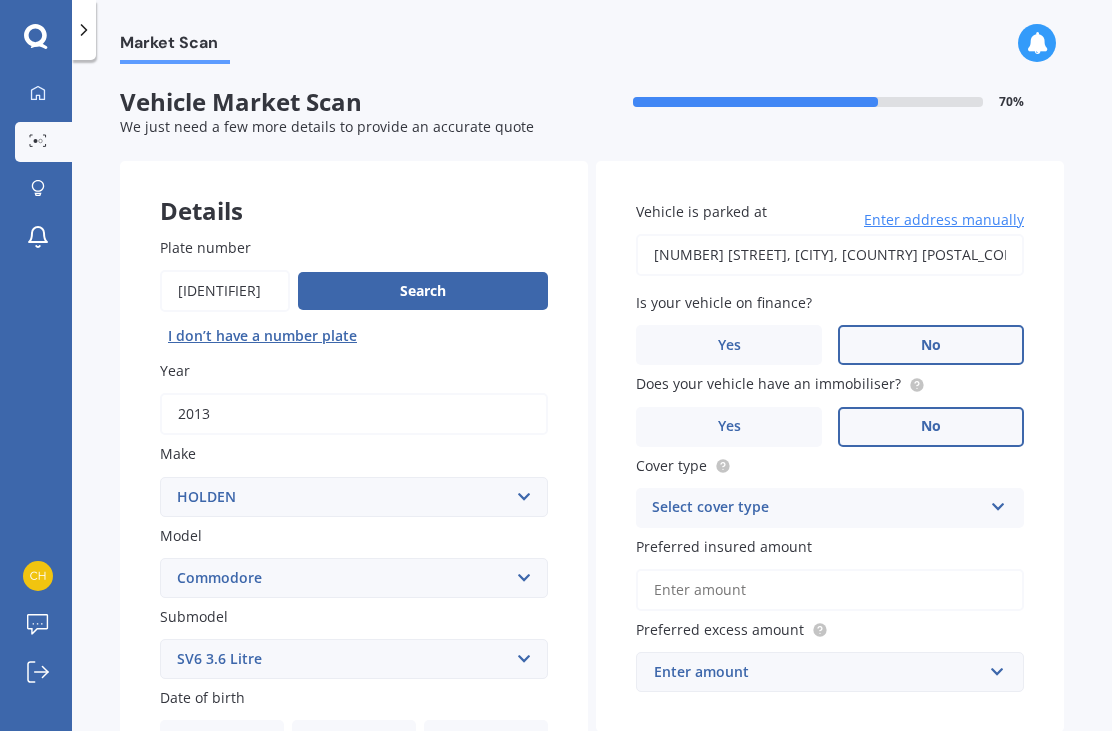 click at bounding box center (522, 898) 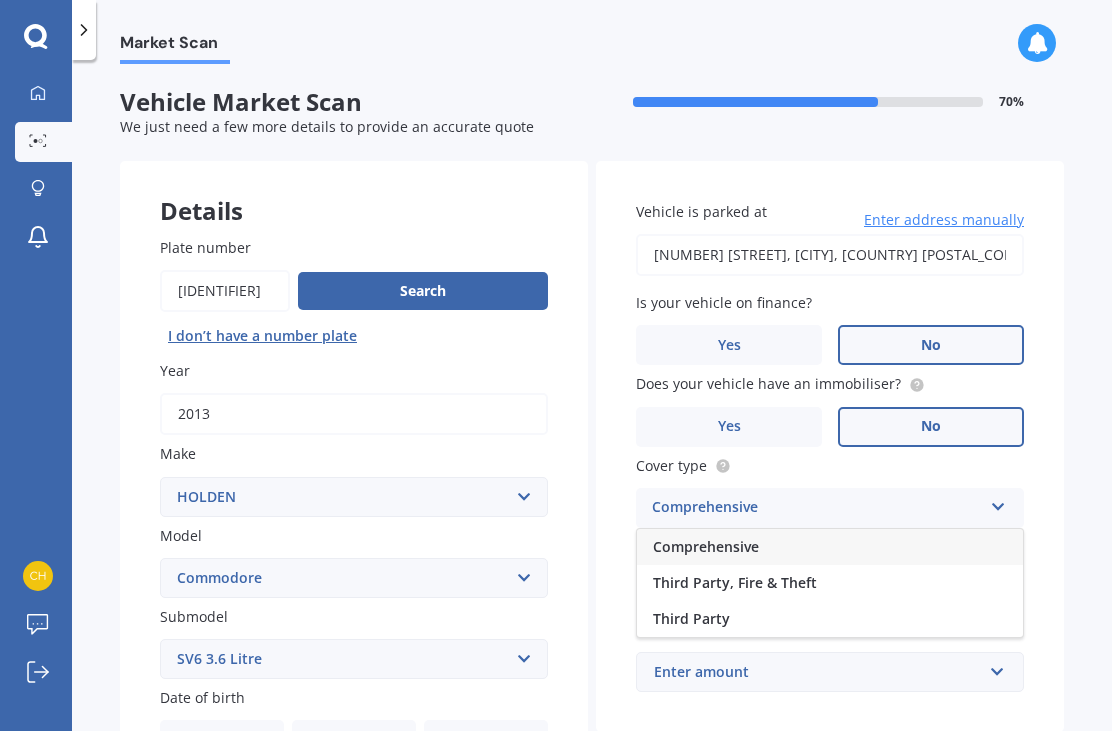 click on "Comprehensive" at bounding box center (830, 547) 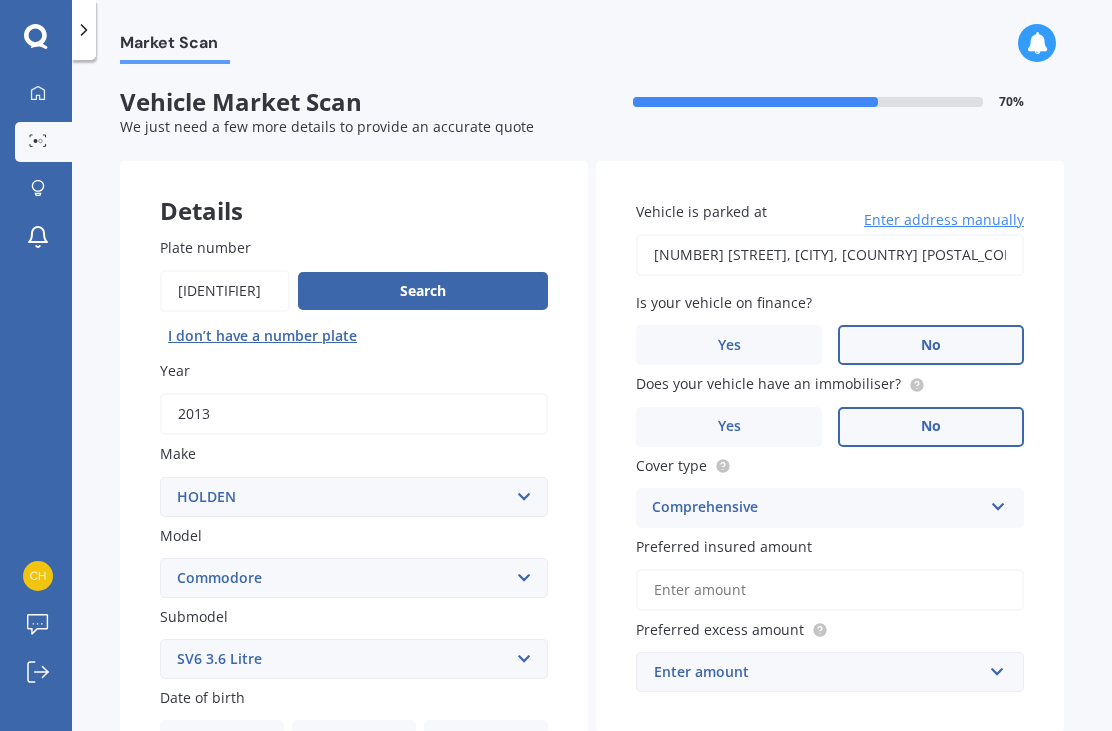 click on "Preferred insured amount" at bounding box center (830, 590) 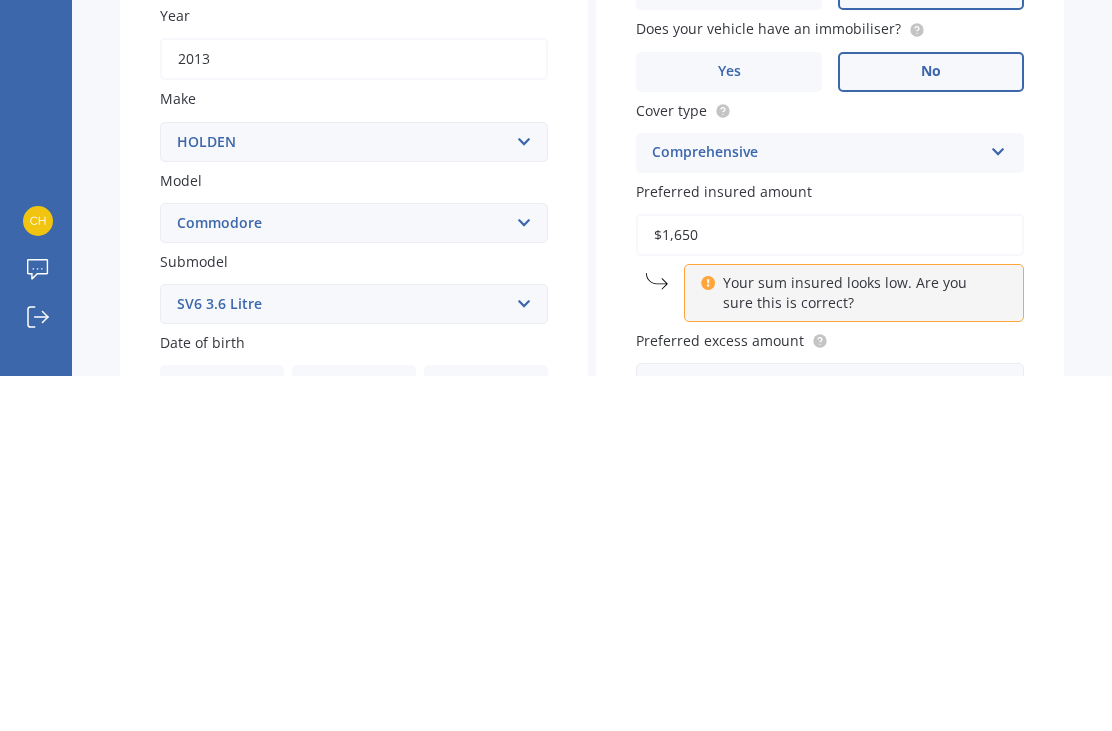 type on "$16,500" 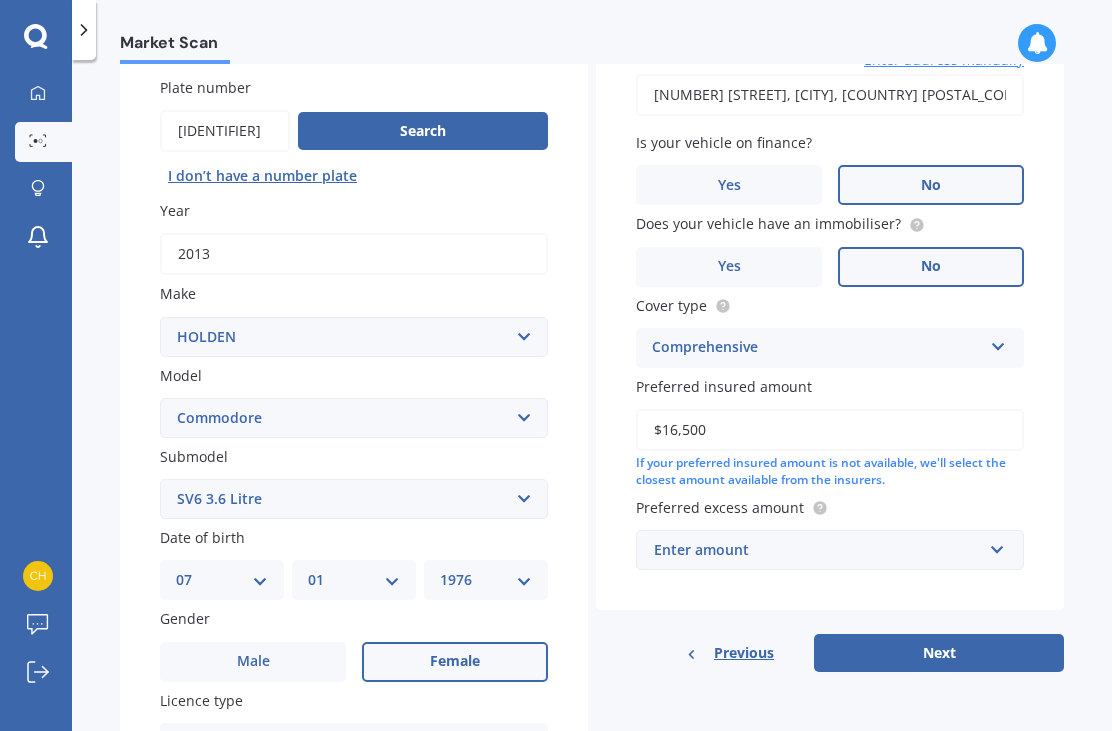 scroll, scrollTop: 180, scrollLeft: 0, axis: vertical 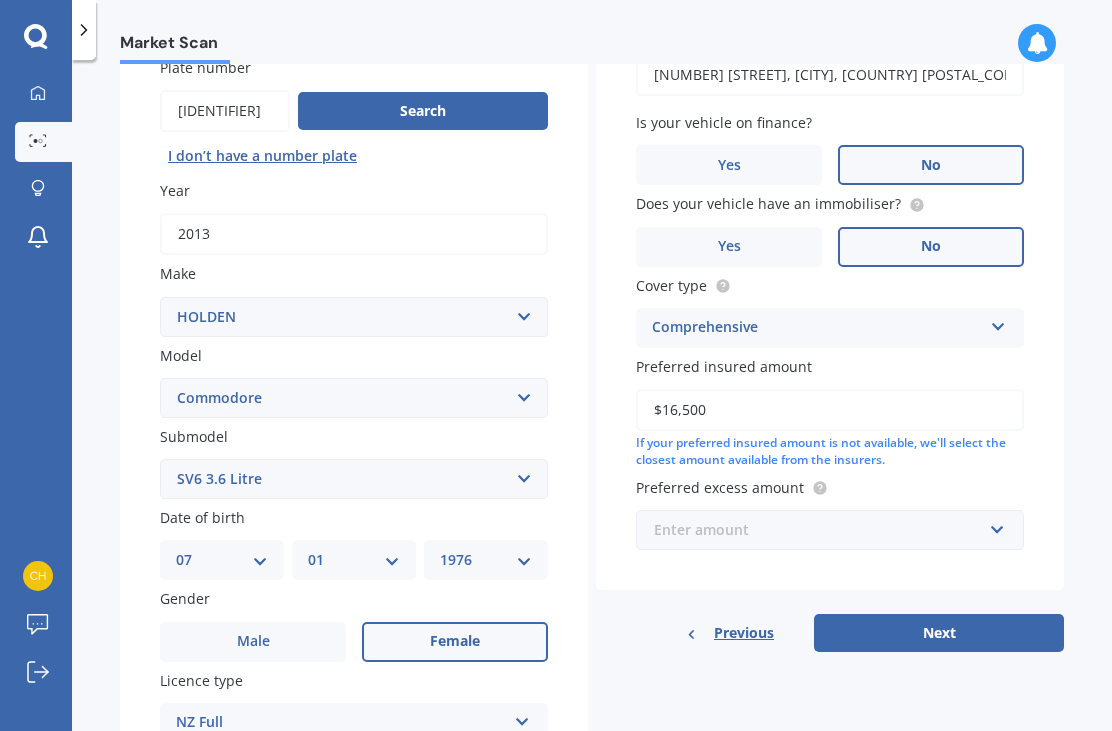 click at bounding box center (823, 530) 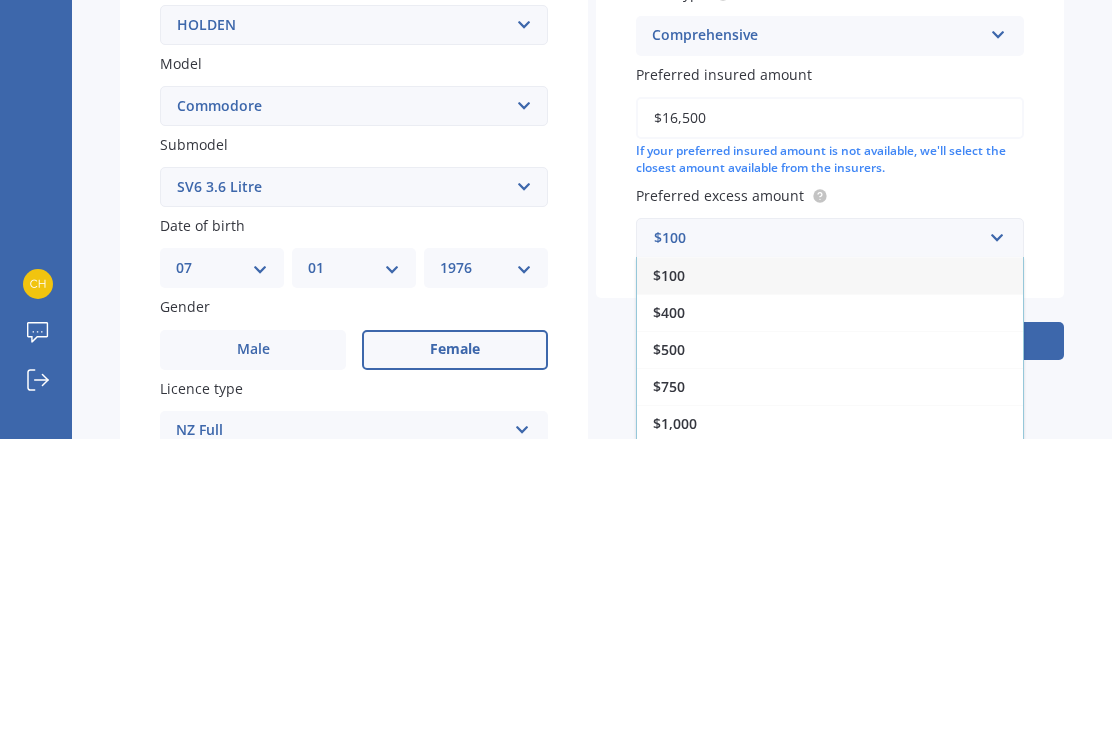 click on "$500" at bounding box center (830, 641) 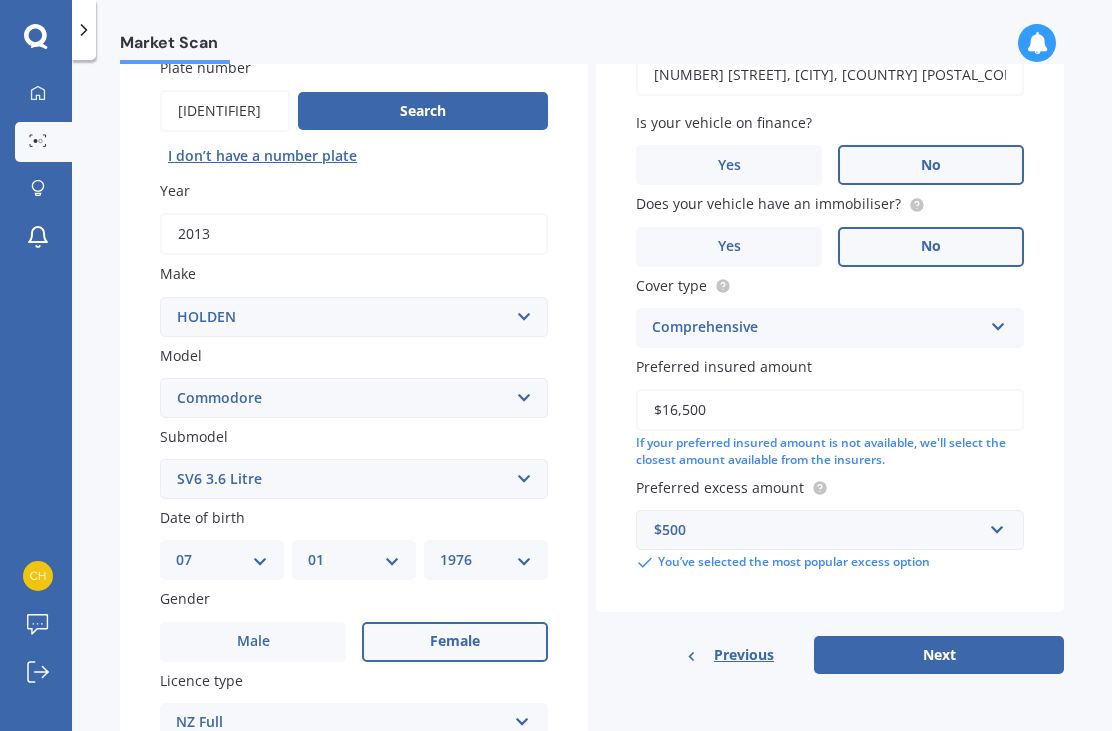 click on "Next" at bounding box center [939, 655] 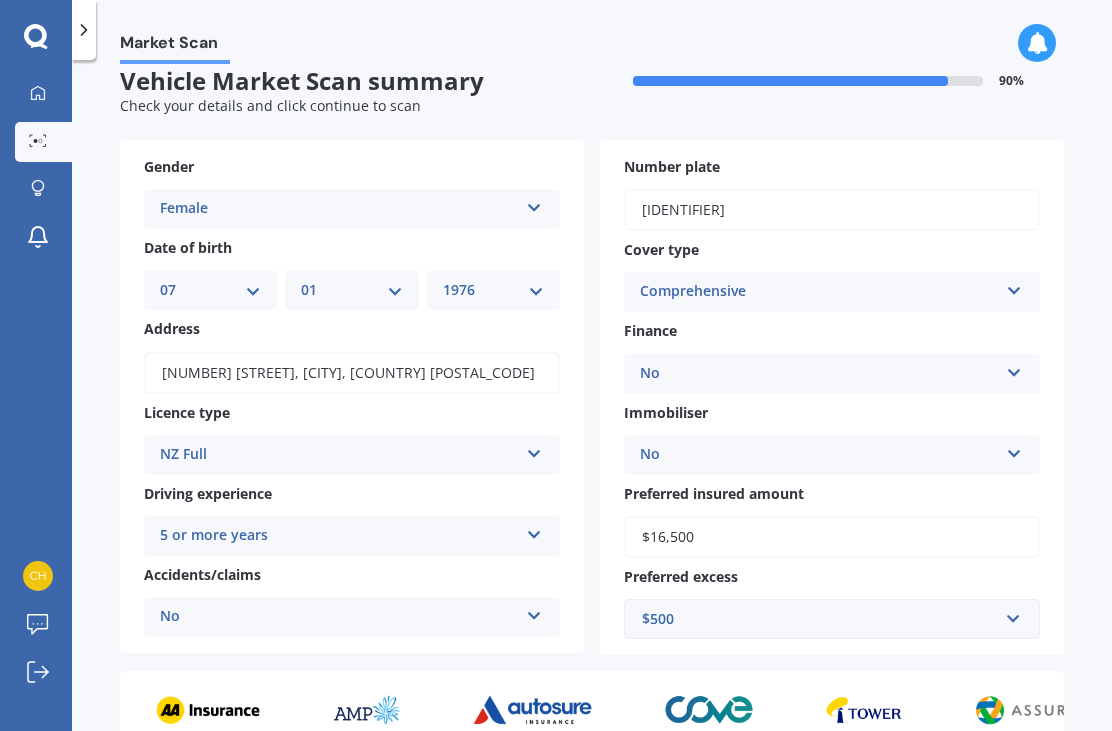 scroll, scrollTop: 0, scrollLeft: 0, axis: both 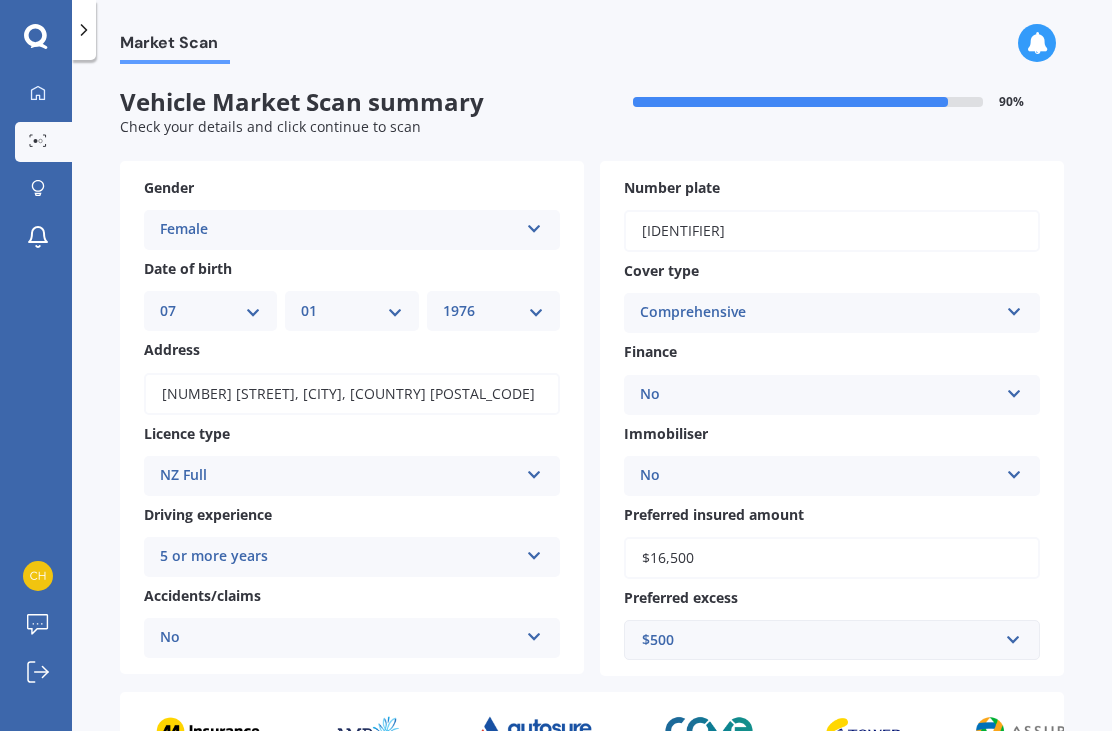 click on "Market Scan Vehicle Market Scan summary 90 % Check your details and click continue to scan Gender Female Male Female Date of birth DD 01 02 03 04 05 06 07 08 09 10 11 12 13 14 15 16 17 18 19 20 21 22 23 24 25 26 27 28 29 30 31 MM 01 02 03 04 05 06 07 08 09 10 11 12 YYYY 2025 2024 2023 2022 2021 2020 2019 2018 2017 2016 2015 2014 2013 2012 2011 2010 2009 2008 2007 2006 2005 2004 2003 2002 2001 2000 1999 1998 1997 1996 1995 1994 1993 1992 1991 1990 1989 1988 1987 1986 1985 1984 1983 1982 1981 1980 1979 1978 1977 1976 1975 1974 1973 1972 1971 1970 1969 1968 1967 1966 1965 1964 1963 1962 1961 1960 1959 1958 1957 1956 1955 1954 1953 1952 1951 1950 1949 1948 1947 1946 1945 1944 1943 1942 1941 1940 1939 1938 1937 1936 1935 1934 1933 1932 1931 1930 1929 1928 1927 1926 Address [NUMBER] [STREET], [CITY], [STATE] [POSTAL_CODE] Licence type NZ Full NZ Full NZ Restricted NZ Learners Australia United Kingdom Ireland South Africa International / Other overseas licence Driving experience 5 or more years 1 year 2 years 3 years No" at bounding box center [592, 399] 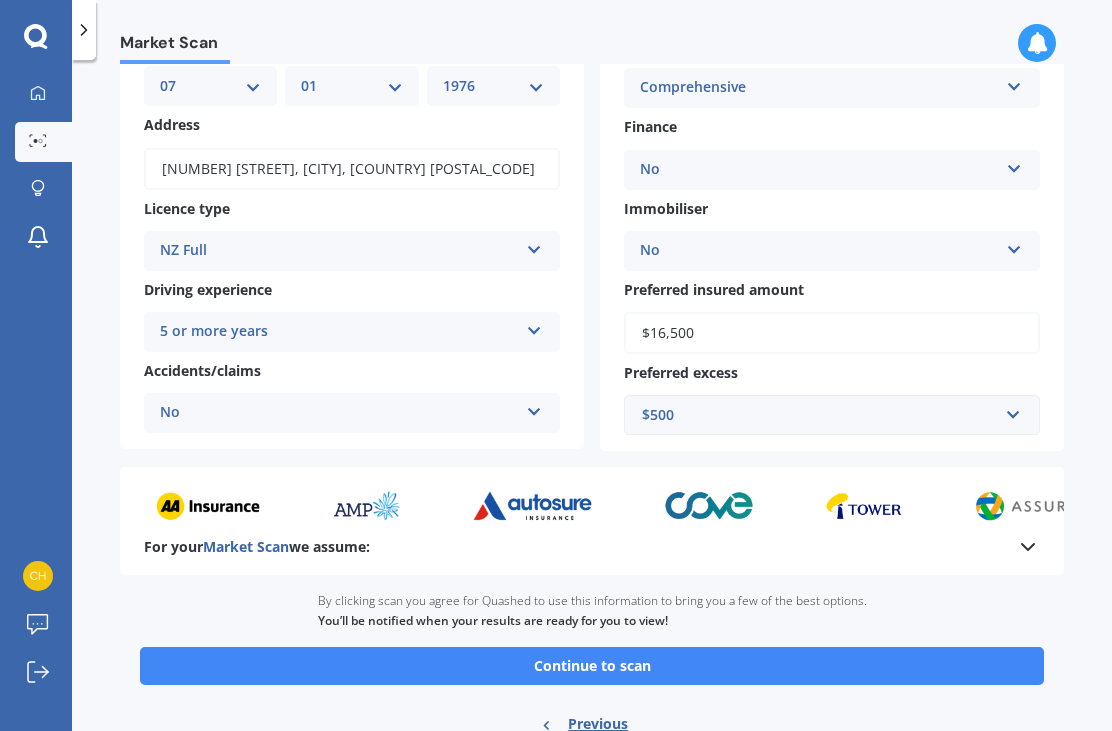 scroll, scrollTop: 224, scrollLeft: 0, axis: vertical 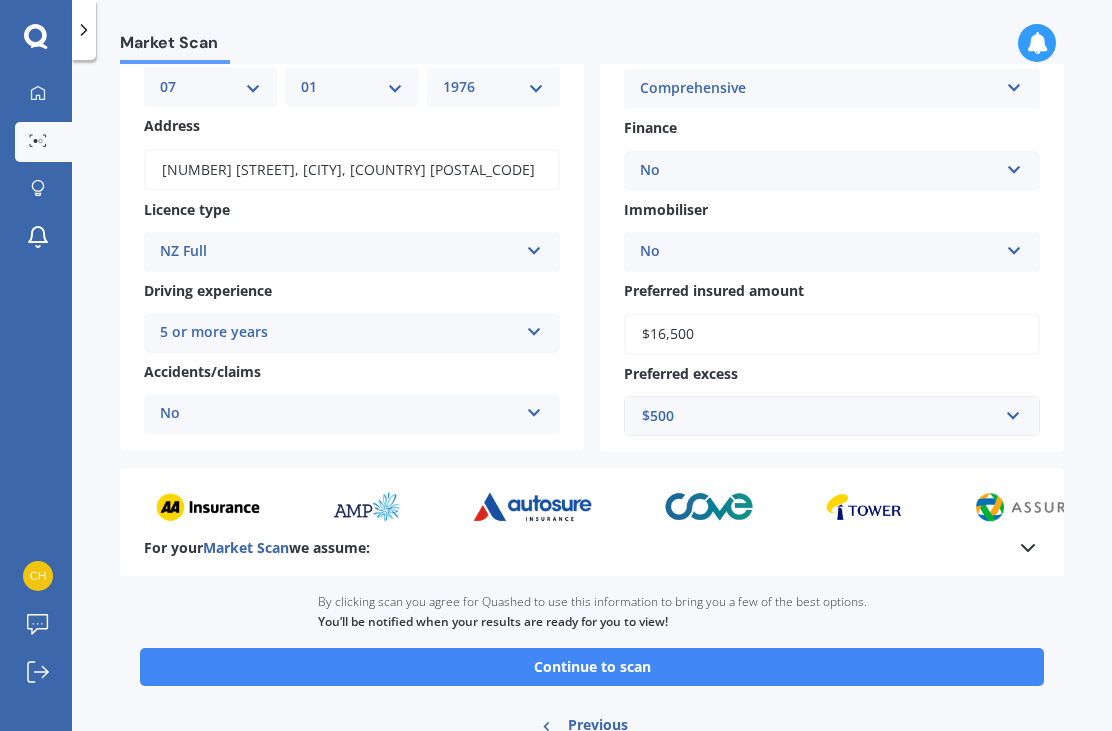 click on "Continue to scan" at bounding box center (592, 667) 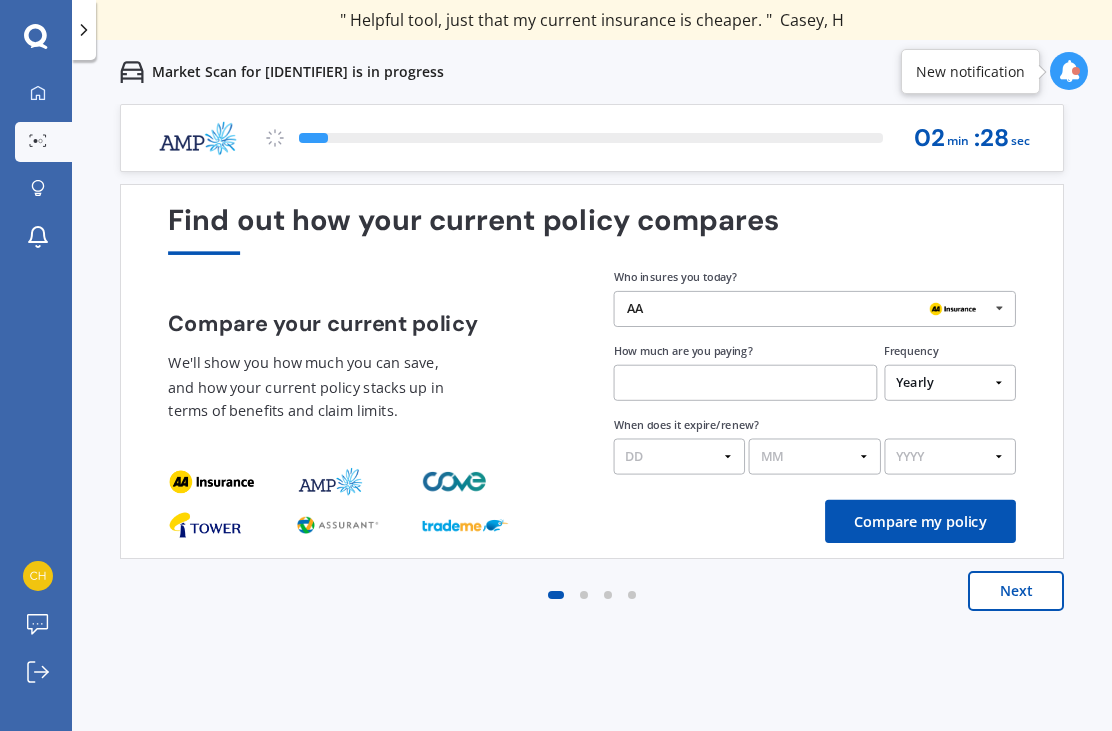 scroll, scrollTop: 0, scrollLeft: 0, axis: both 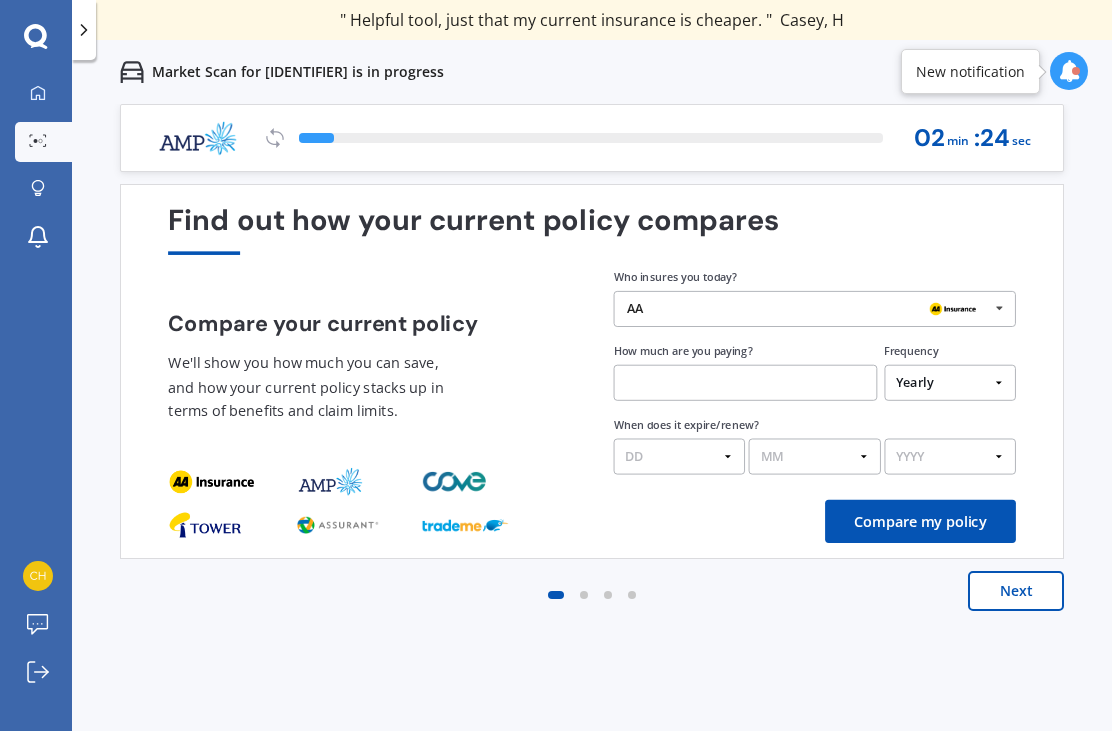 click at bounding box center (999, 308) 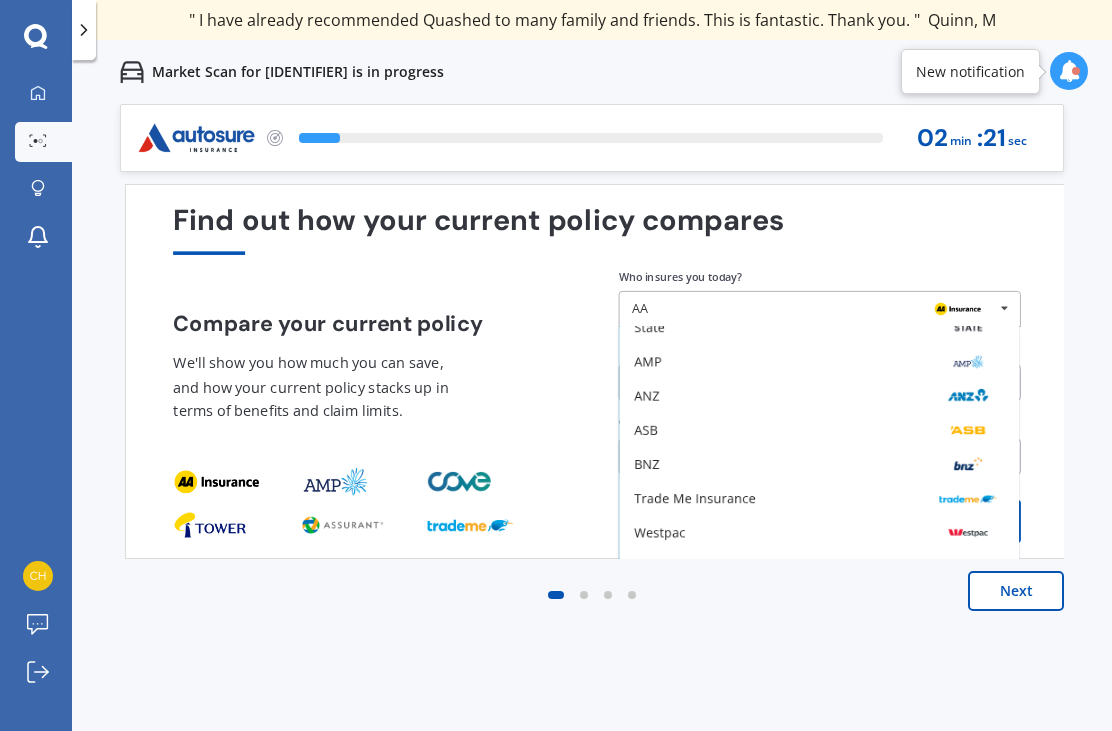 scroll, scrollTop: 131, scrollLeft: 0, axis: vertical 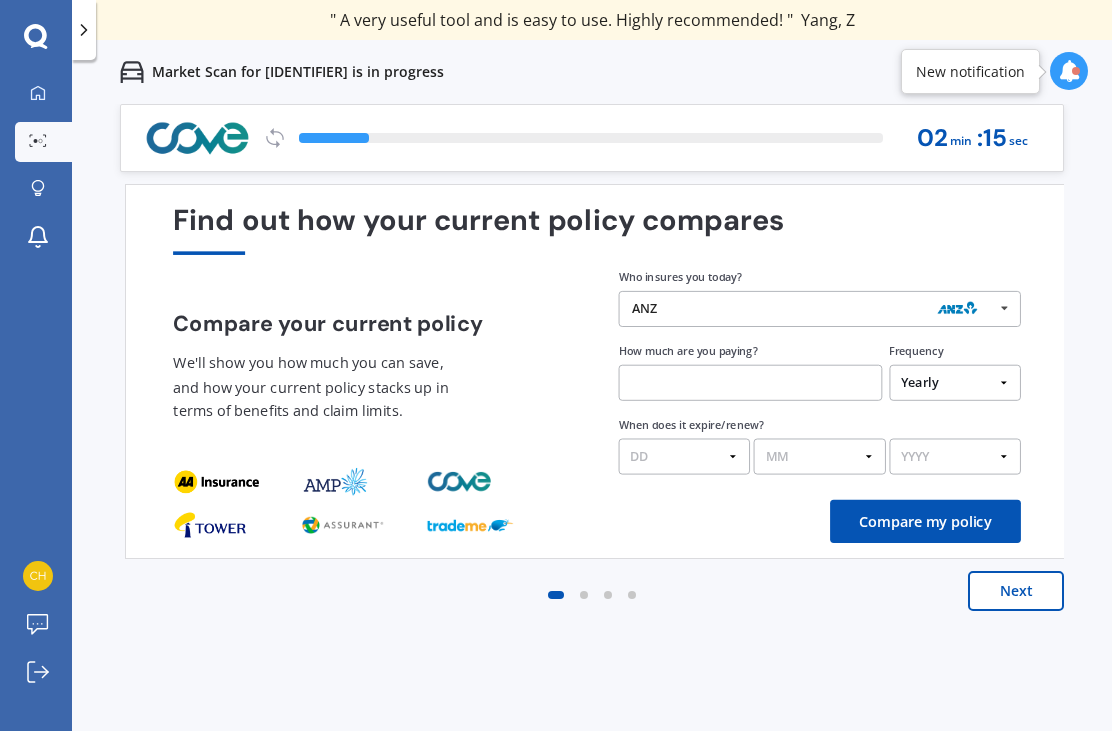 click at bounding box center (750, 383) 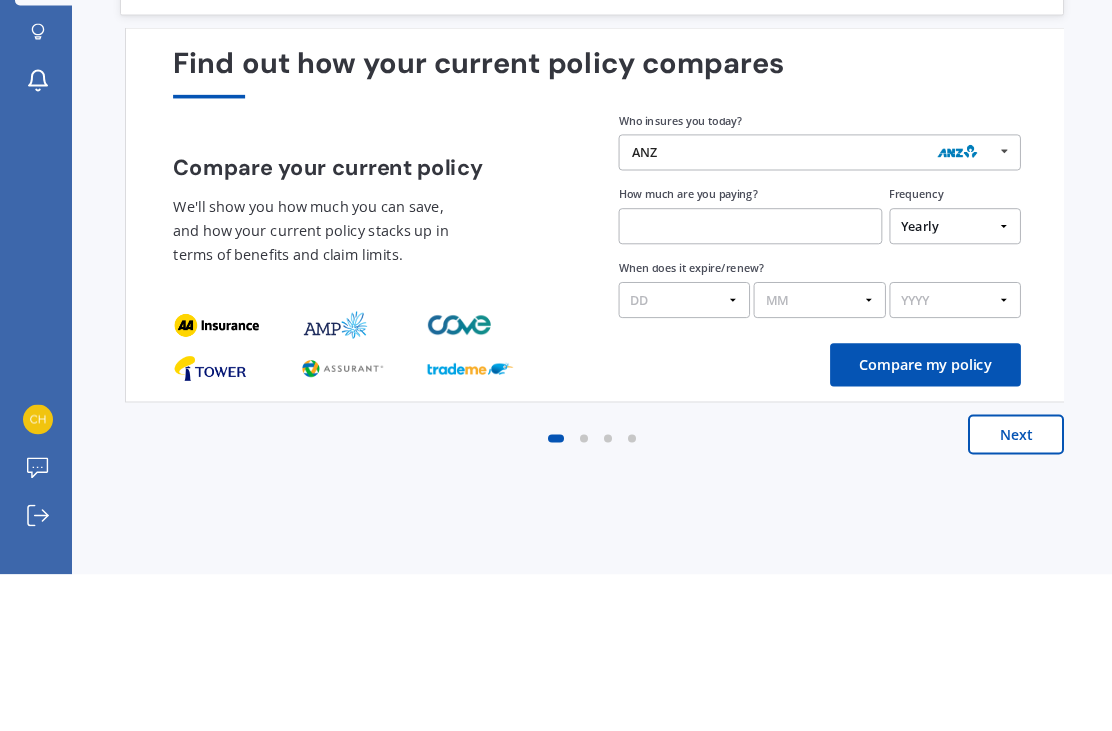click on "Yearly Six-Monthly Quarterly Monthly Fortnightly Weekly One-Off" at bounding box center [955, 383] 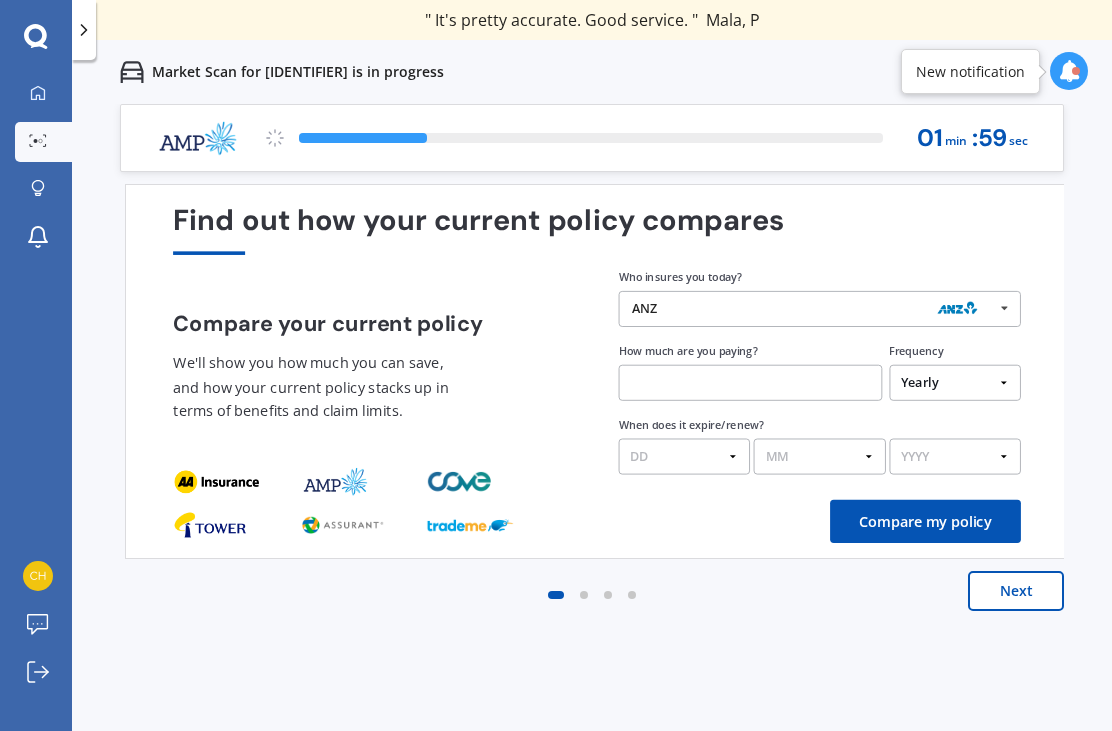 select on "Fortnightly" 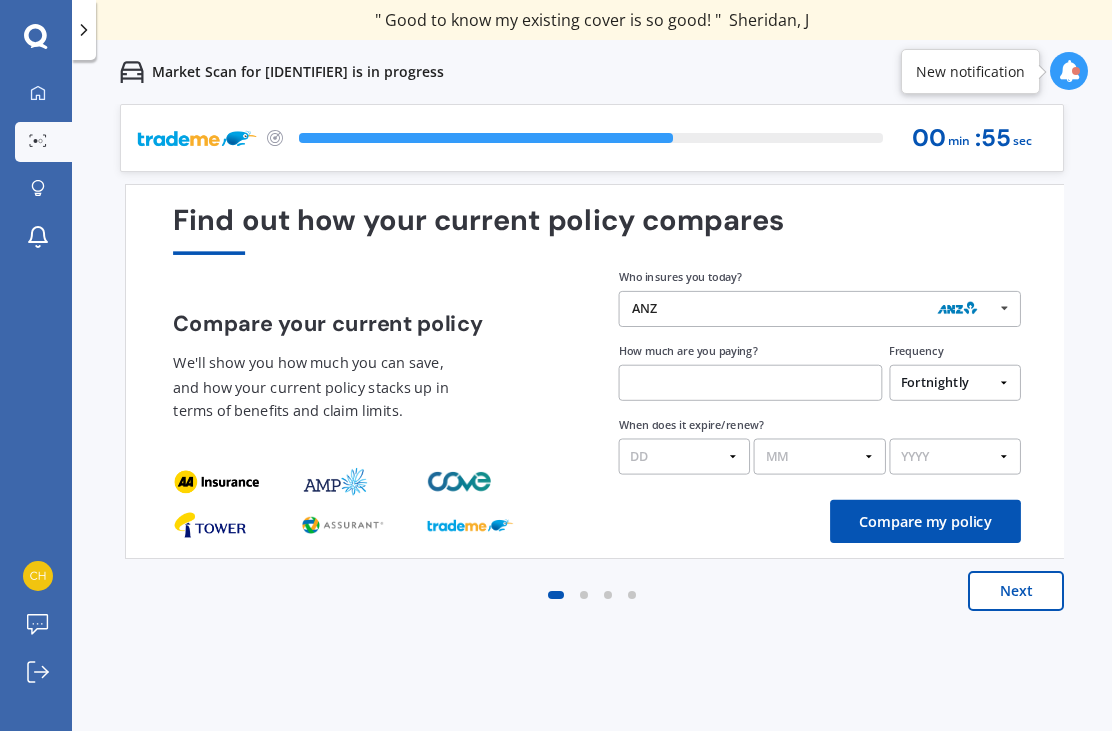 click at bounding box center [750, 383] 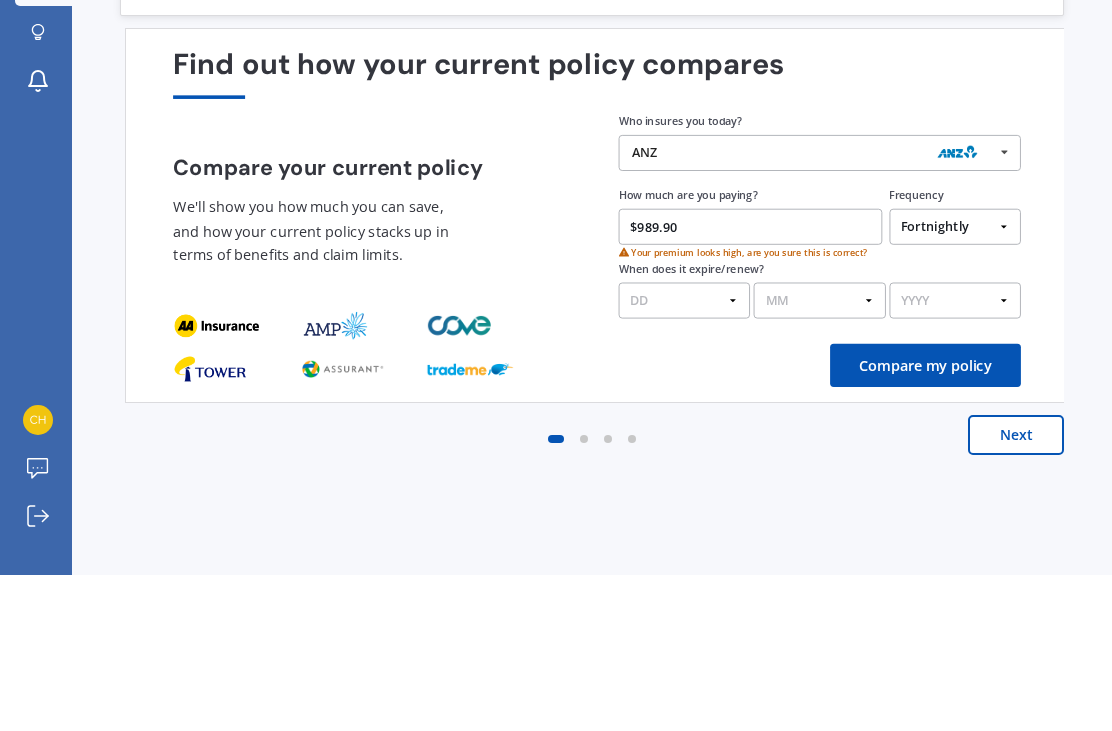 type on "$989.96" 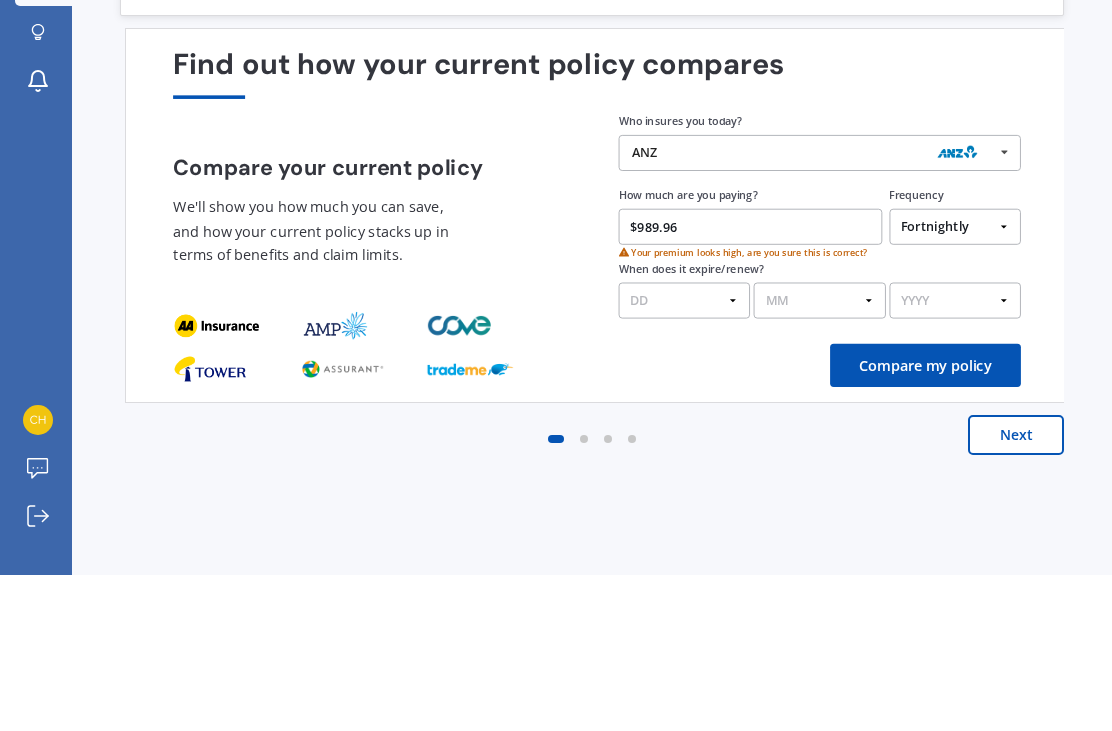 click on "Yearly Six-Monthly Quarterly Monthly Fortnightly Weekly One-Off" at bounding box center [955, 383] 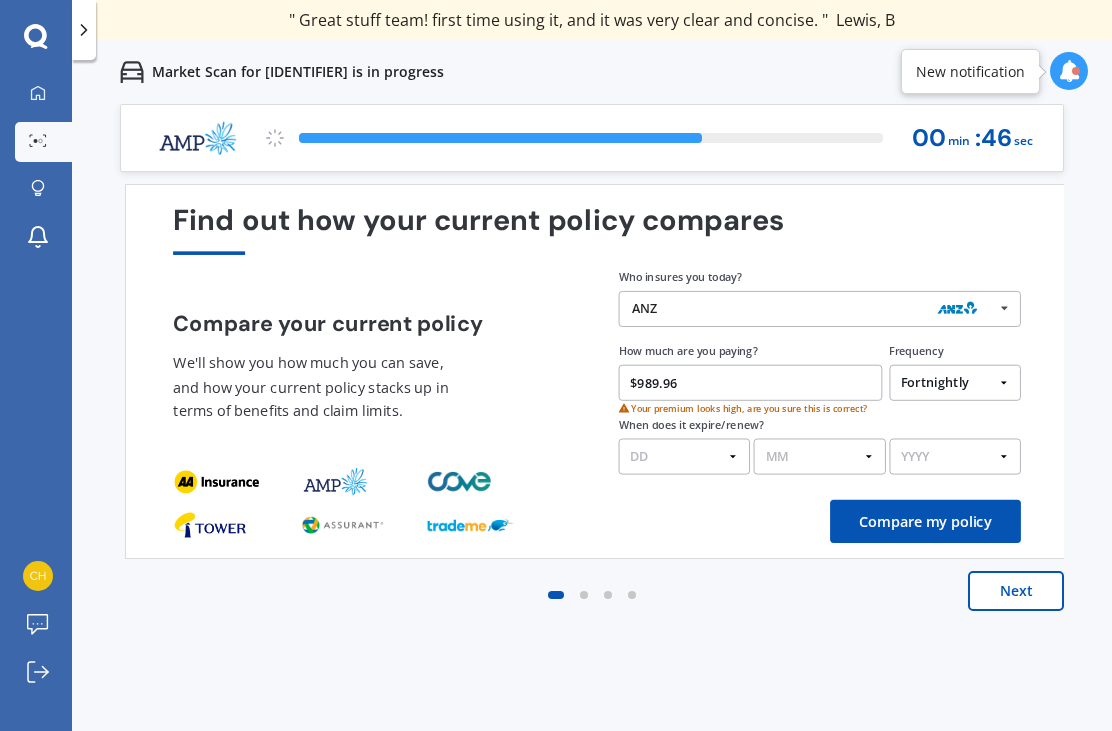 select on "Yearly" 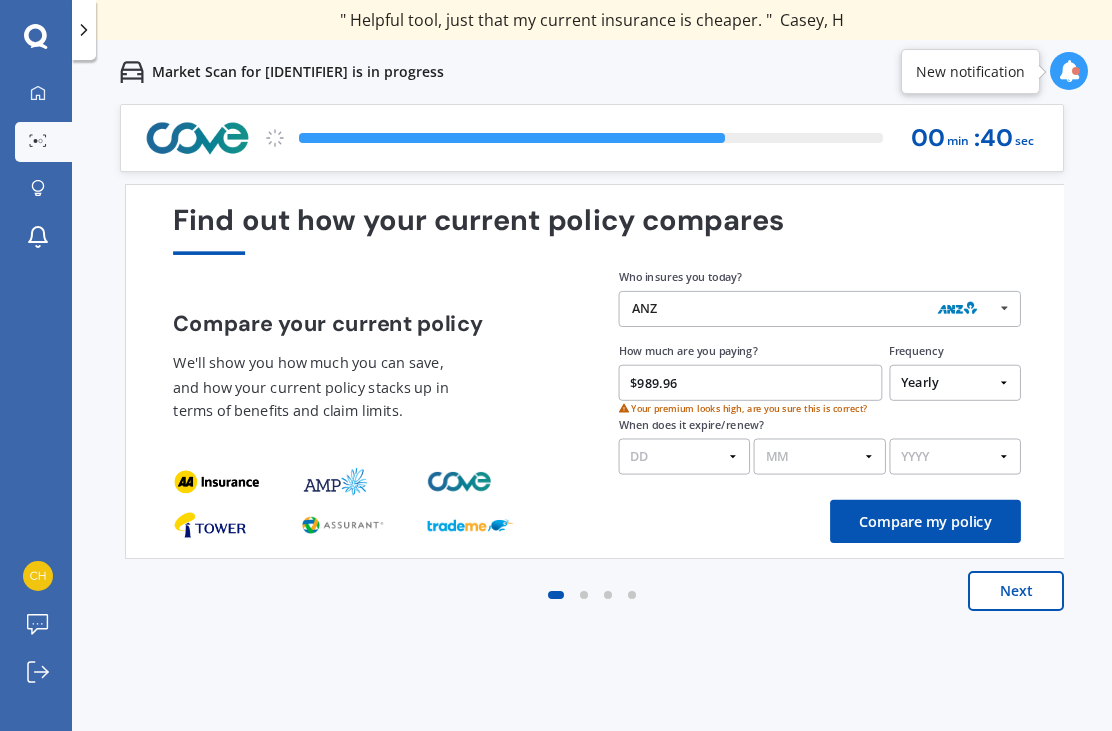 click on "DD 01 02 03 04 05 06 07 08 09 10 11 12 13 14 15 16 17 18 19 20 21 22 23 24 25 26 27 28 29 30 31" at bounding box center [685, 457] 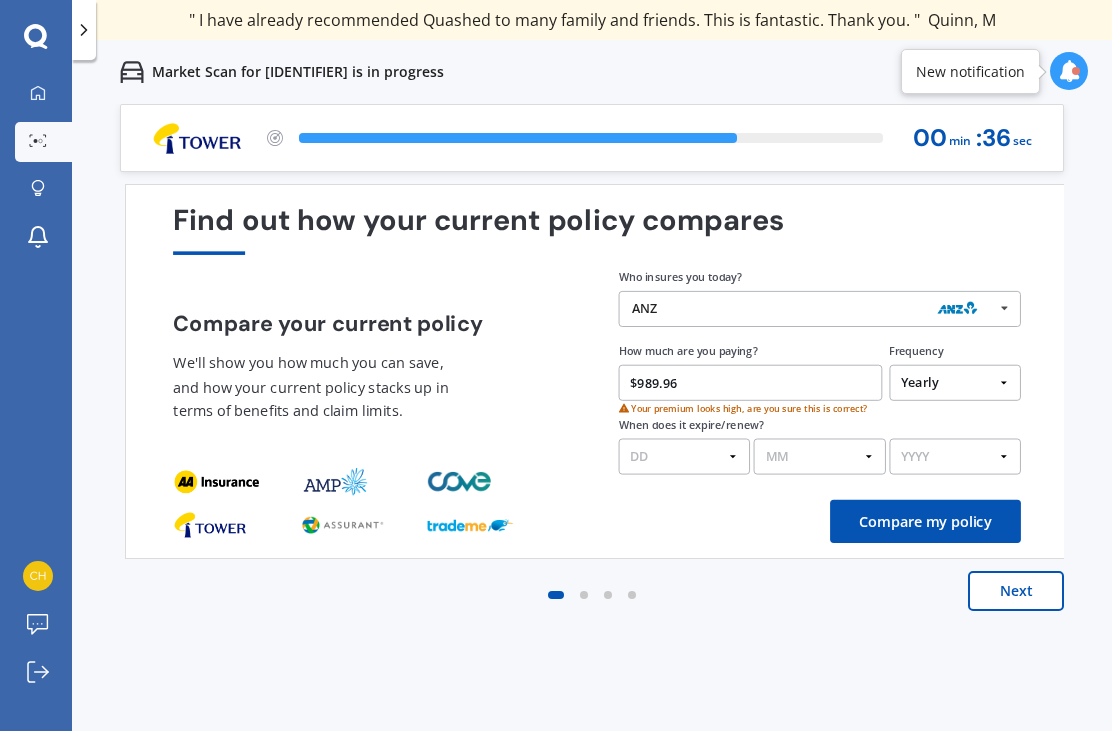select on "10" 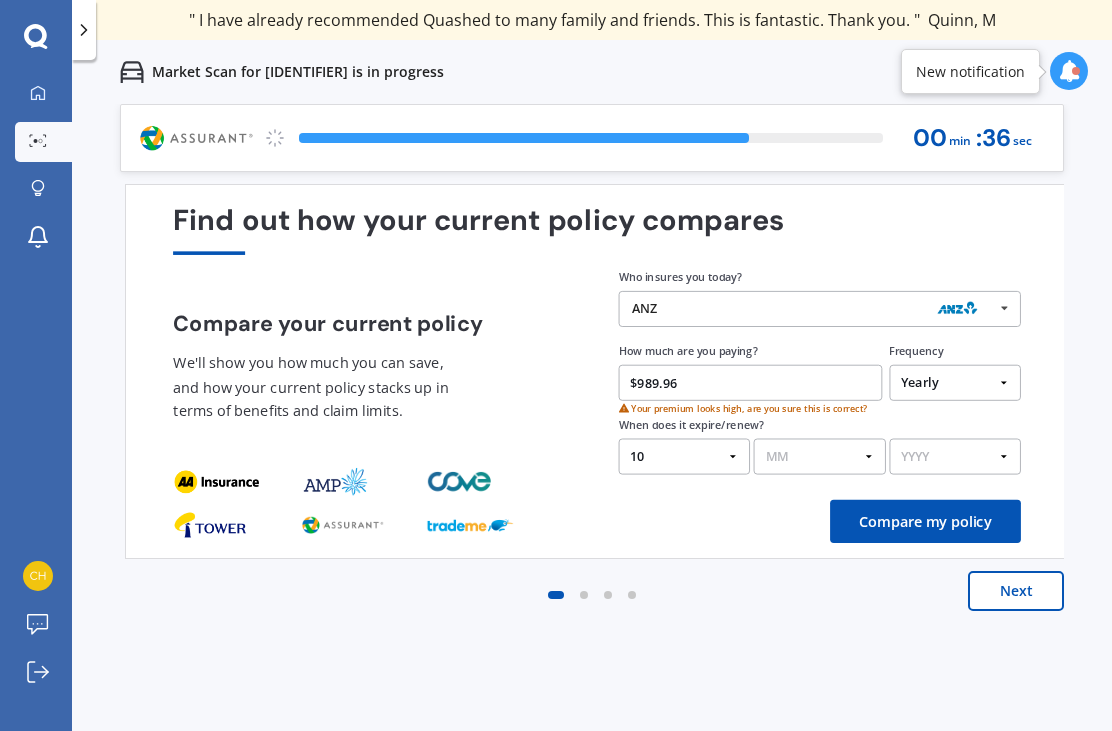 click on "MM 01 02 03 04 05 06 07 08 09 10 11 12" at bounding box center (820, 457) 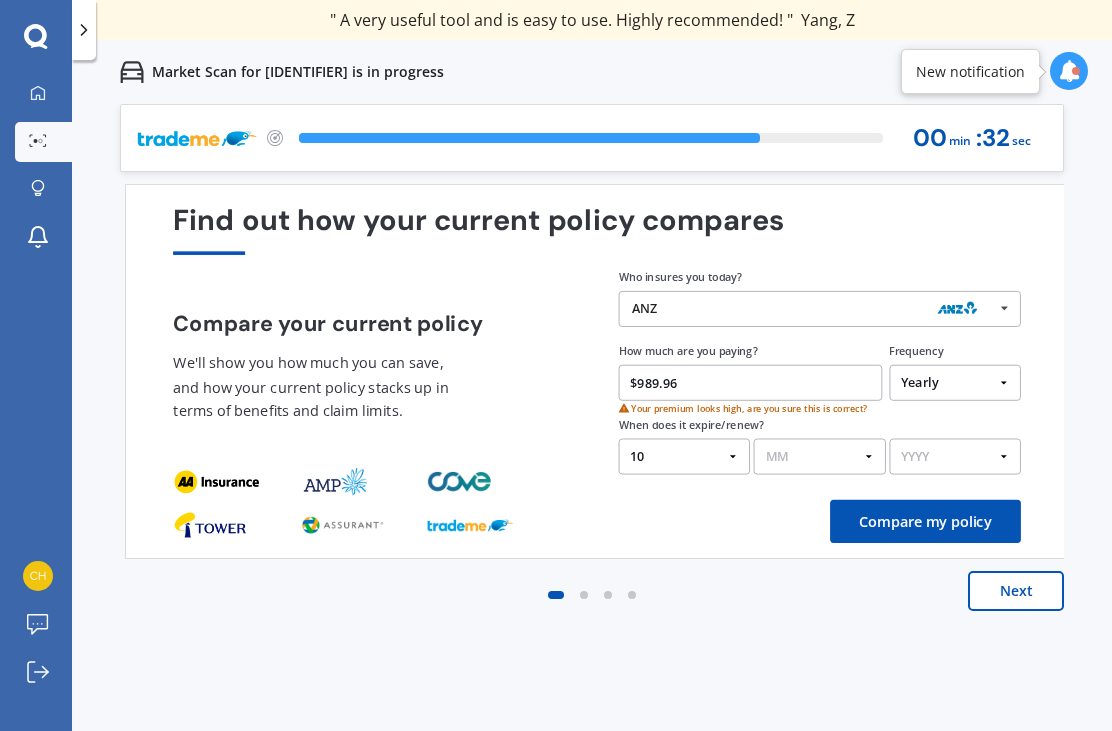 select on "07" 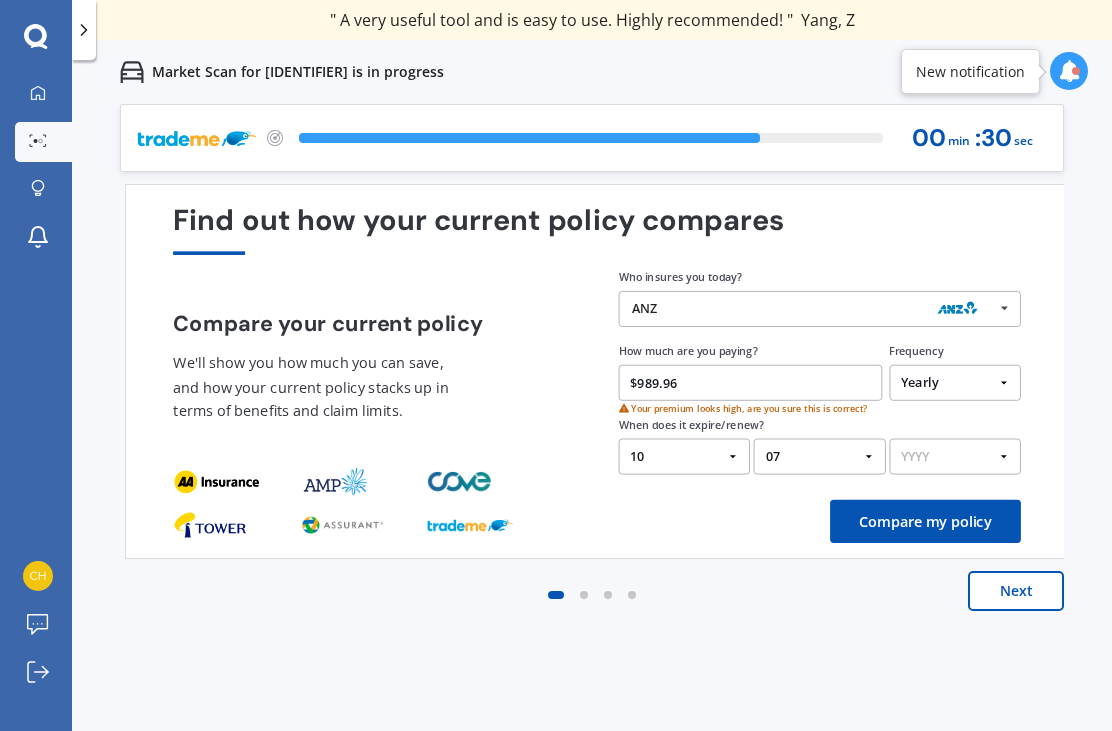 click on "YYYY 2026 2025 2024" at bounding box center (955, 457) 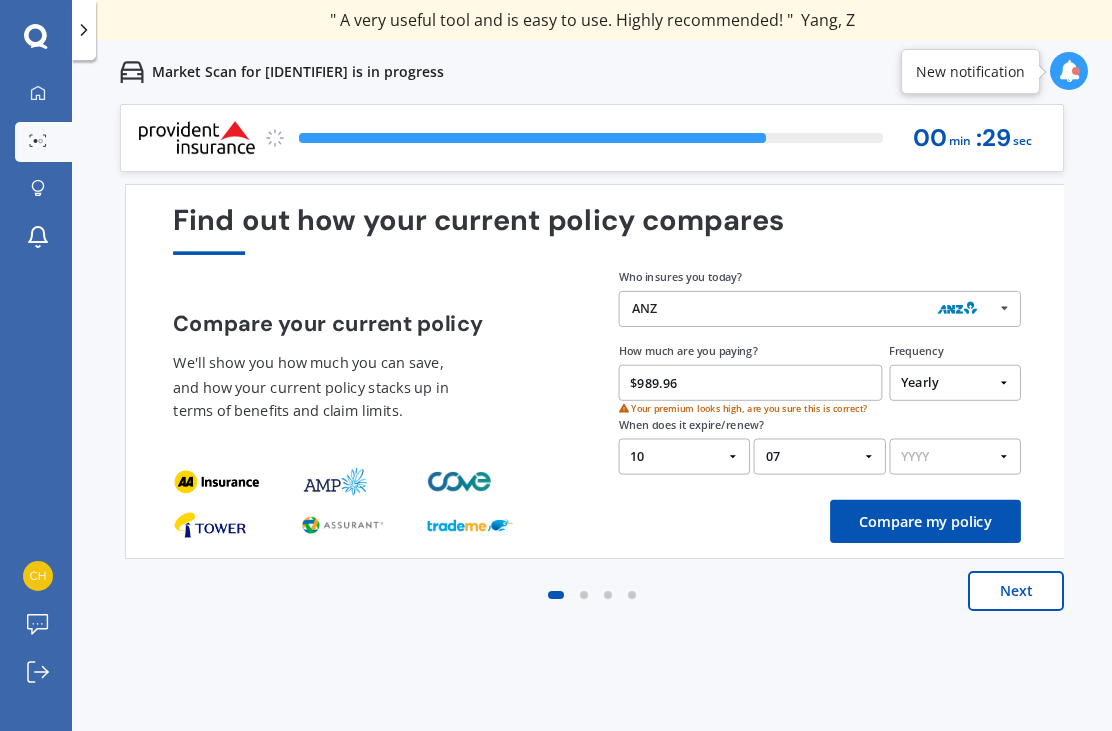 select on "2025" 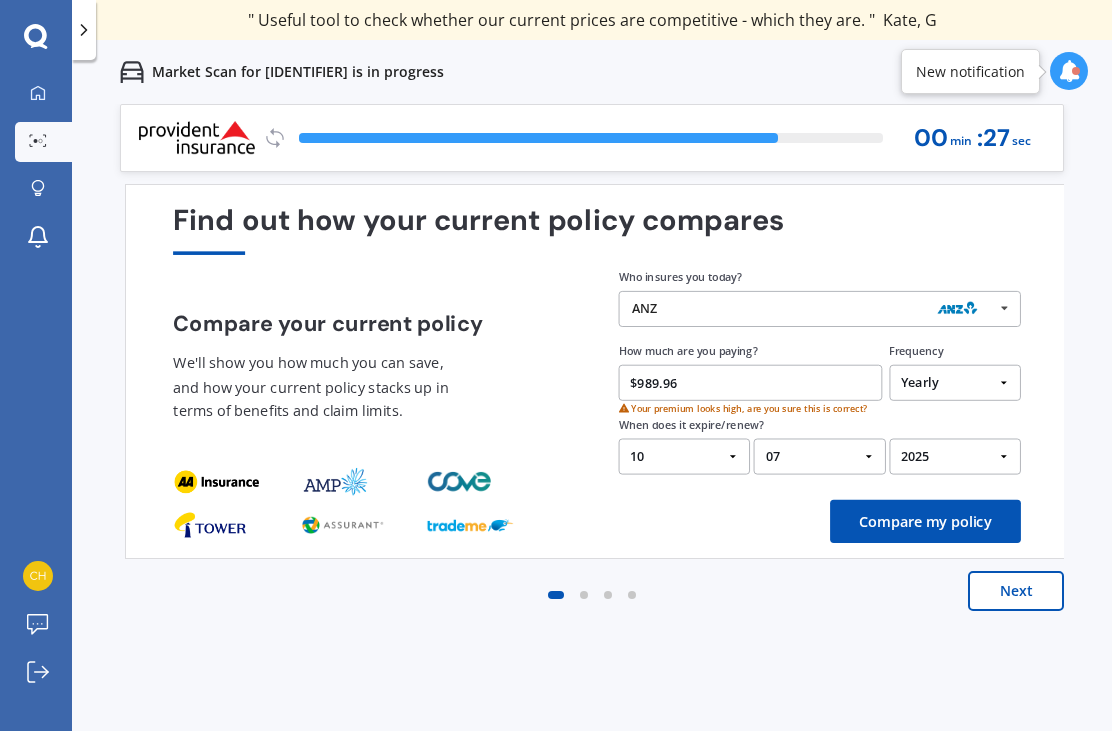 click on "Yearly Six-Monthly Quarterly Monthly Fortnightly Weekly One-Off" at bounding box center (955, 383) 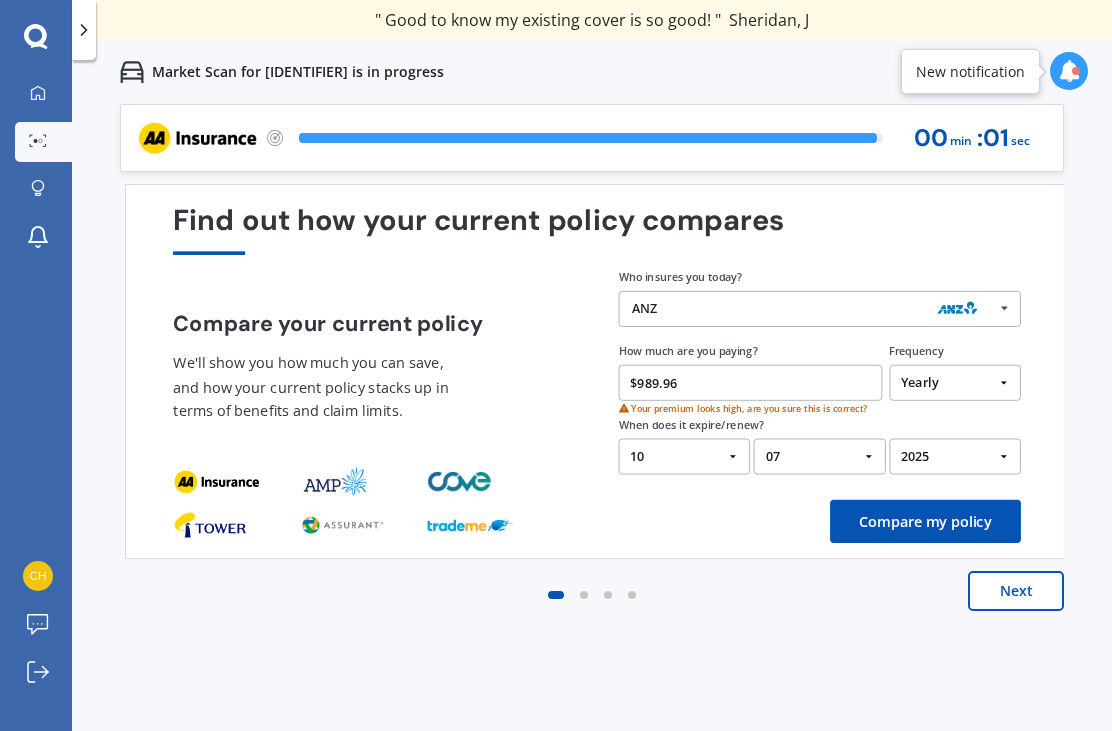 click on "Compare my policy" at bounding box center [925, 521] 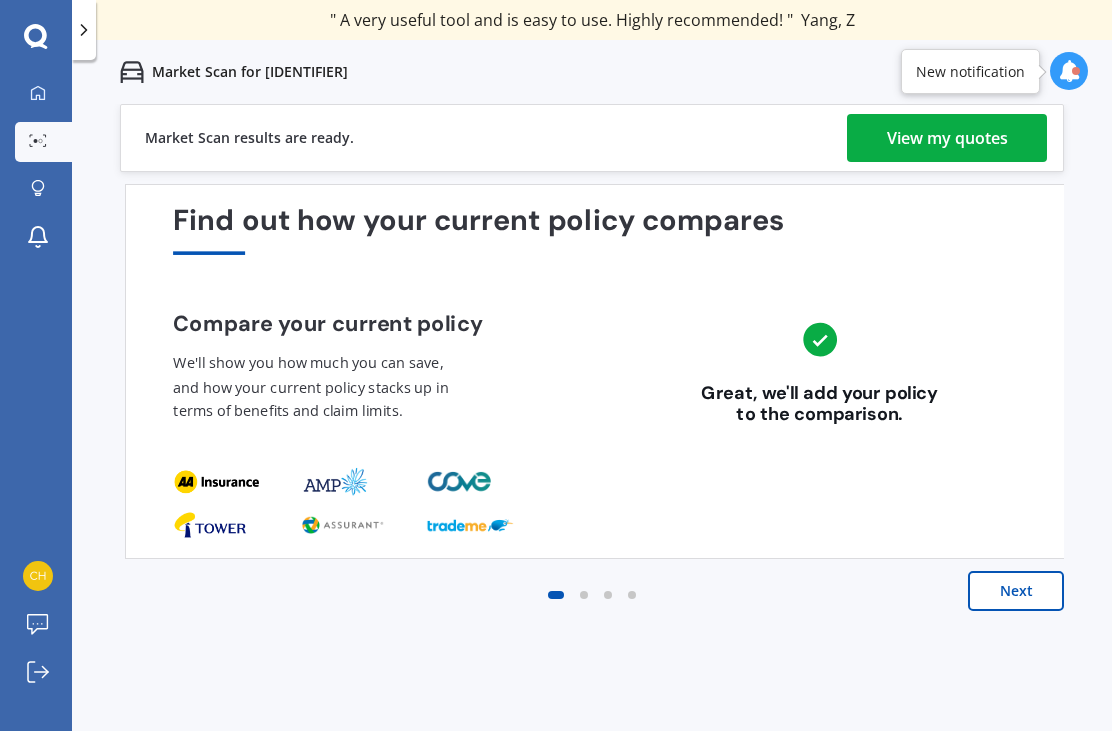 click on "Next" at bounding box center (1016, 591) 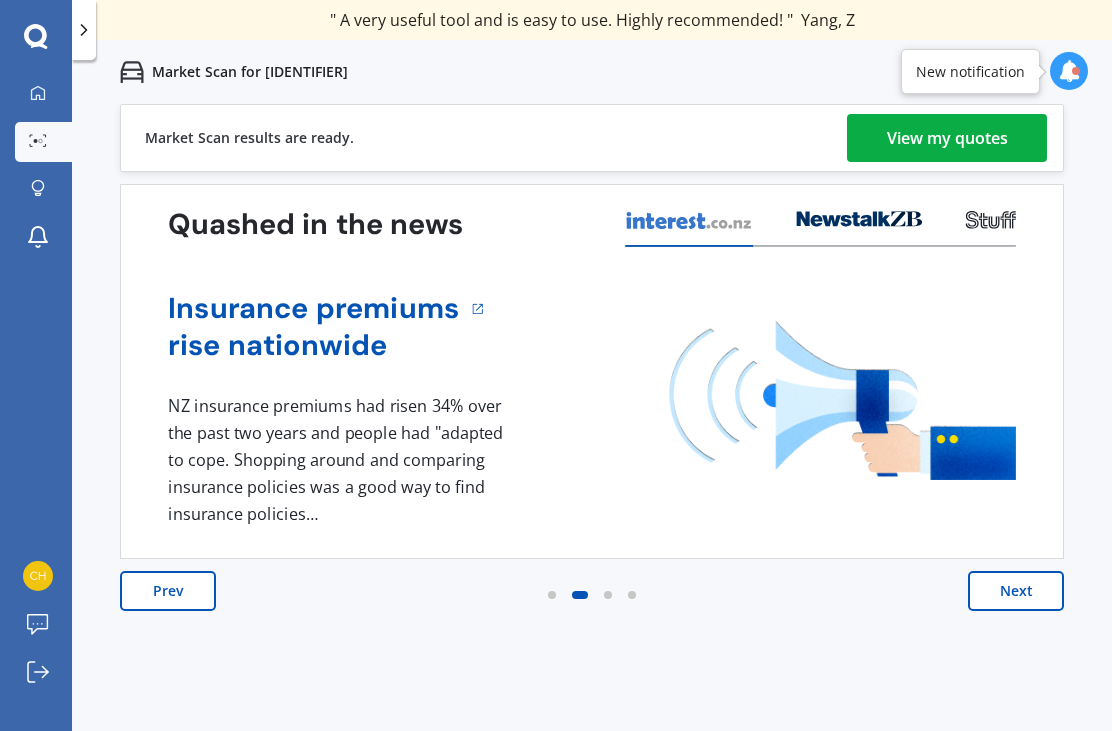 click on "Next" at bounding box center (1016, 591) 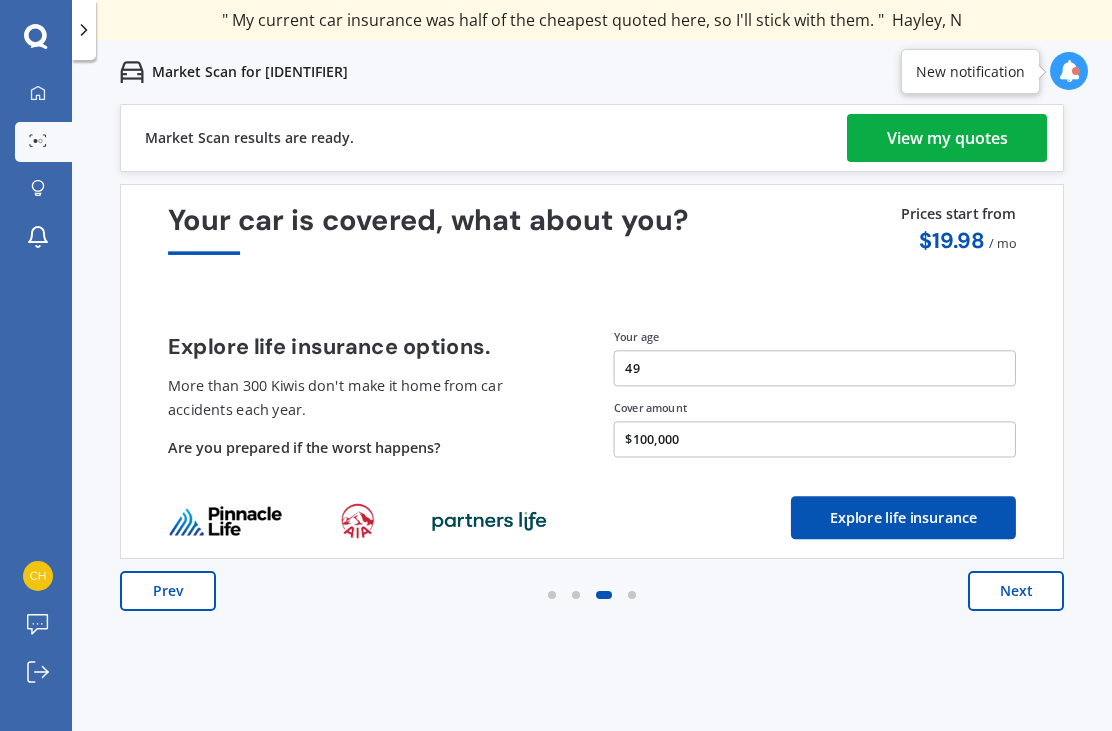 click on "Next" at bounding box center [1016, 591] 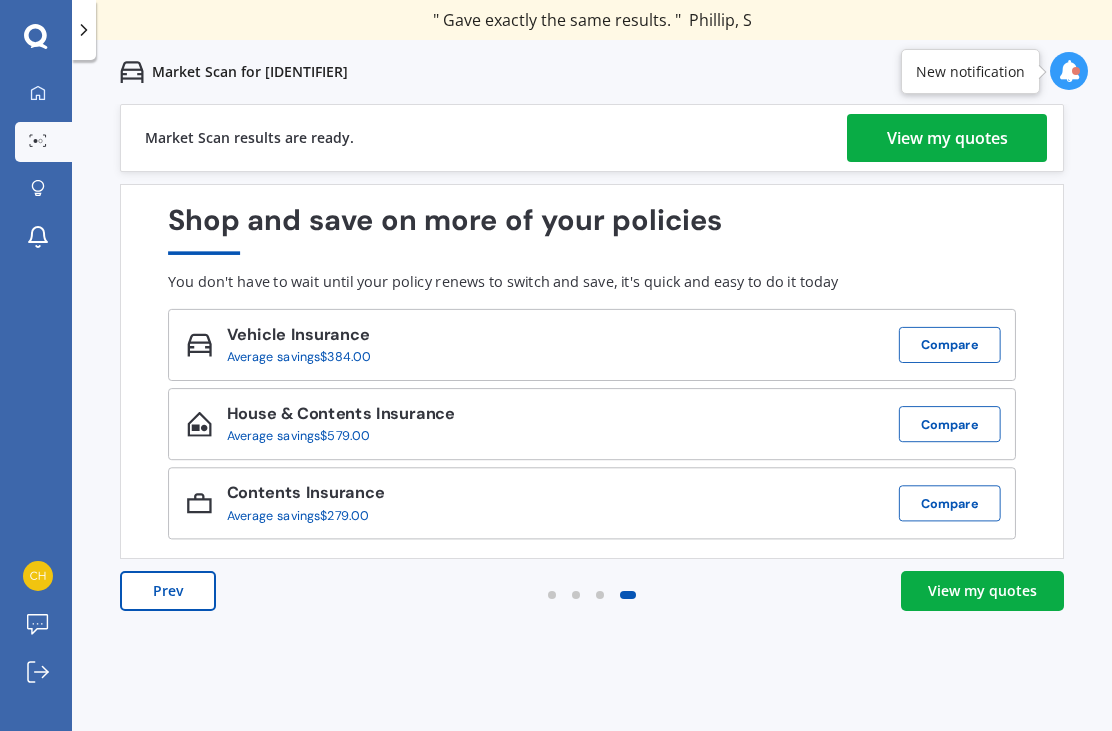 click on "Compare" at bounding box center [950, 345] 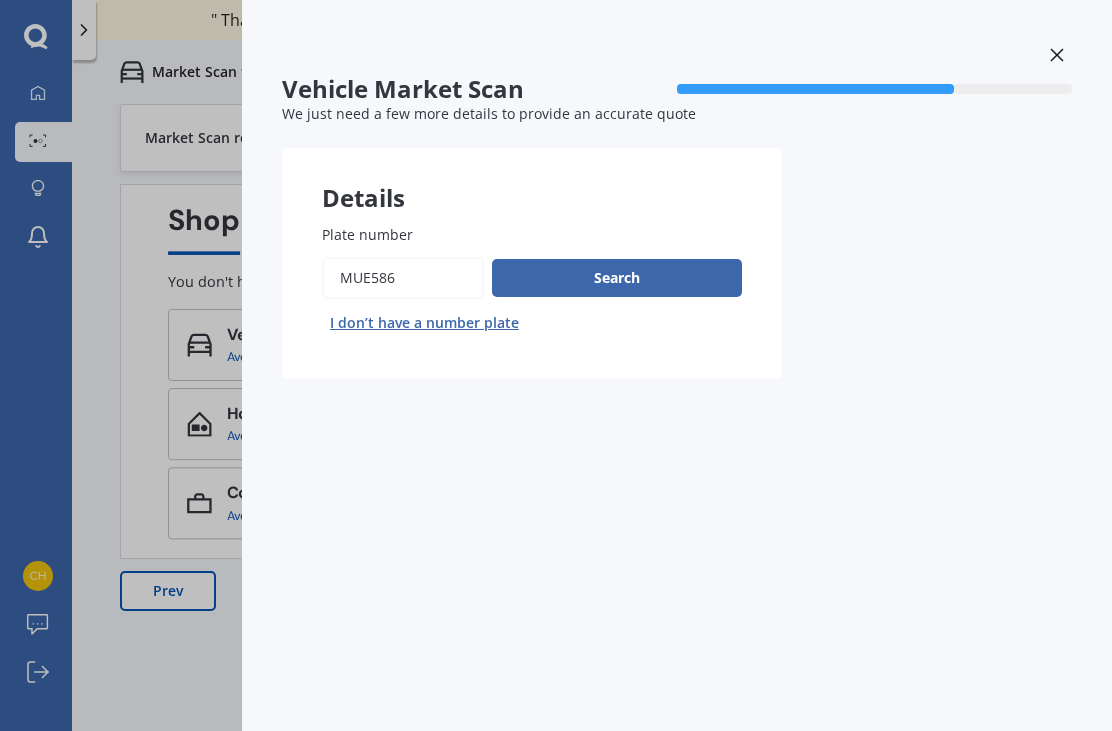 click at bounding box center (1057, 57) 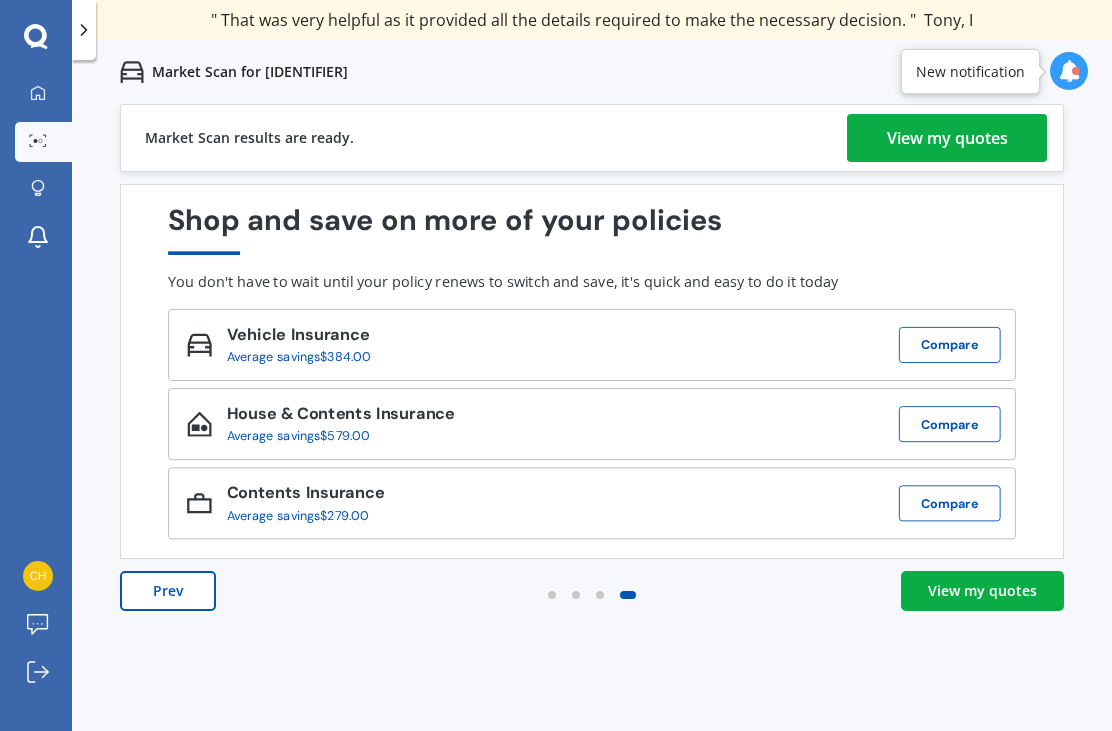 click on "View my quotes" at bounding box center (982, 591) 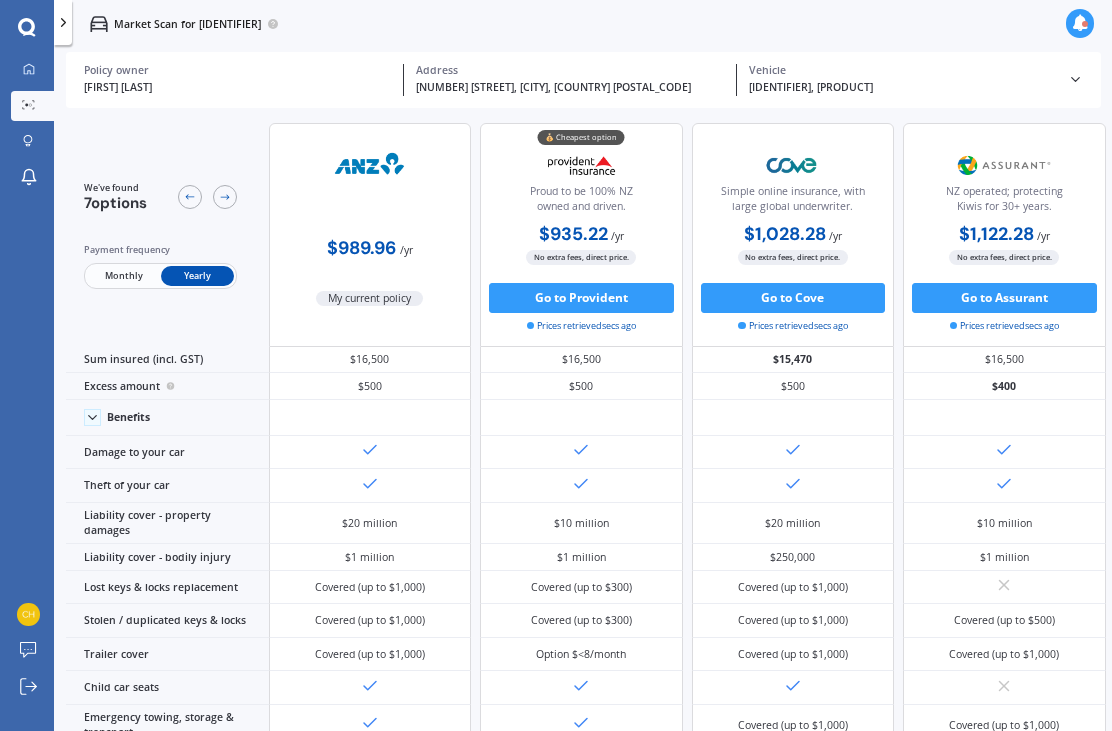 scroll, scrollTop: 0, scrollLeft: 0, axis: both 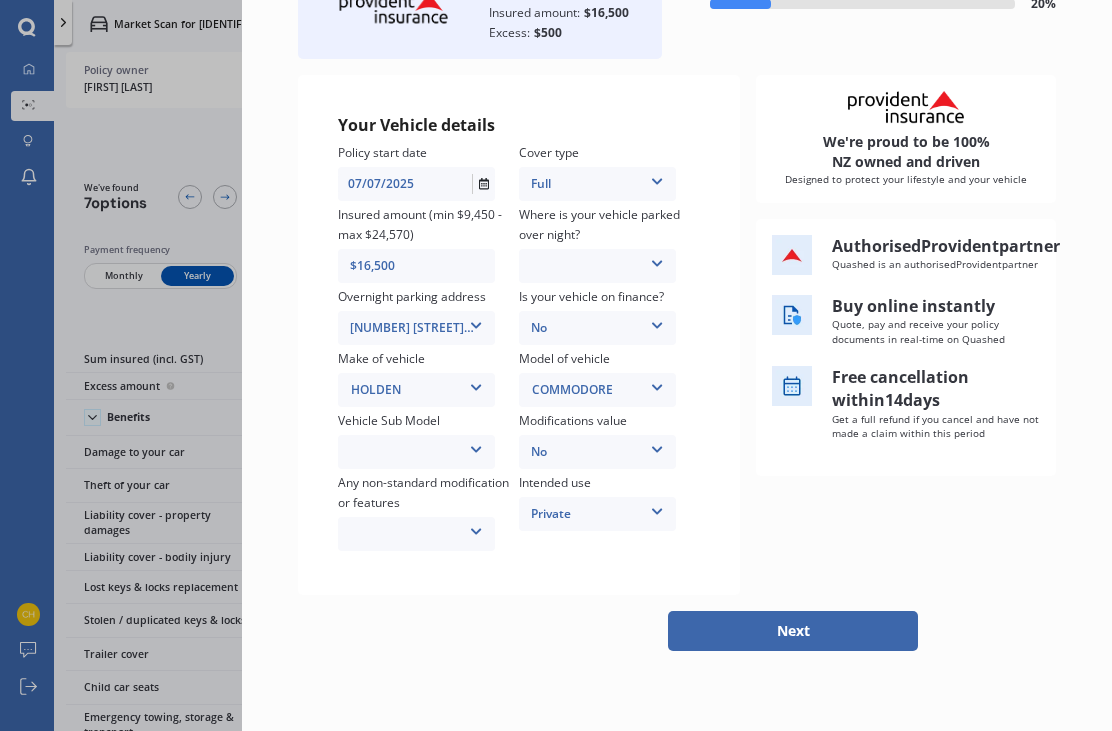 click at bounding box center [657, 178] 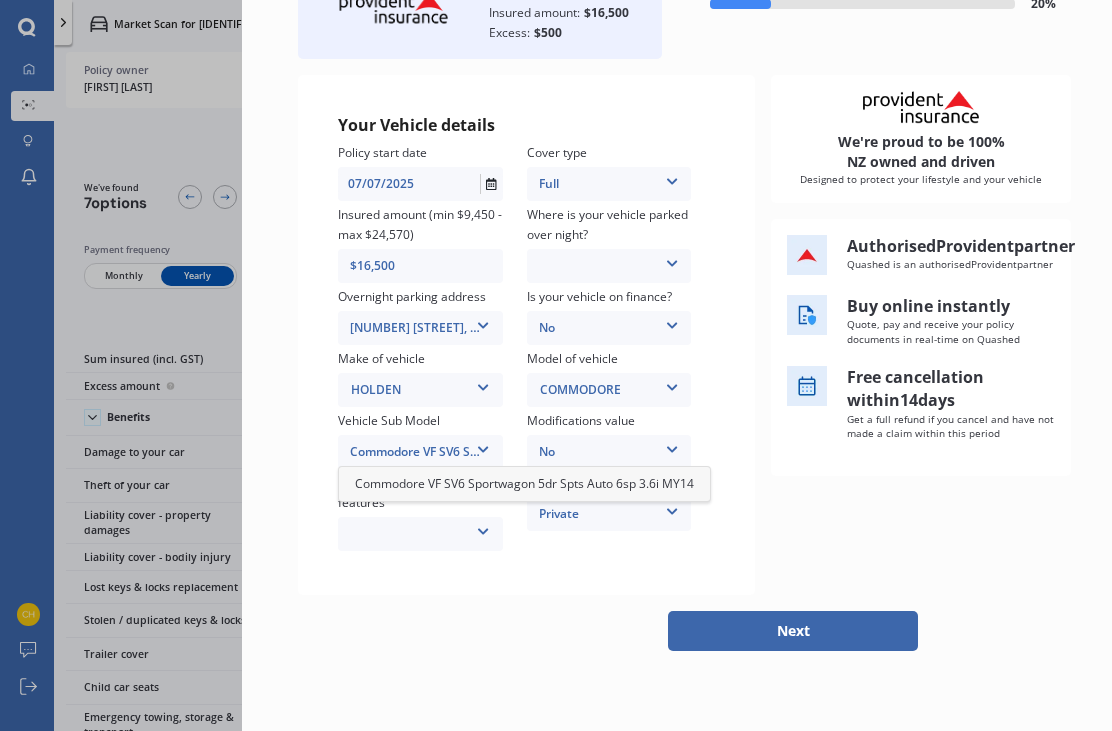 click on "Commodore VF SV6 Sportwagon 5dr Spts Auto 6sp 3.6i MY14" at bounding box center (524, 483) 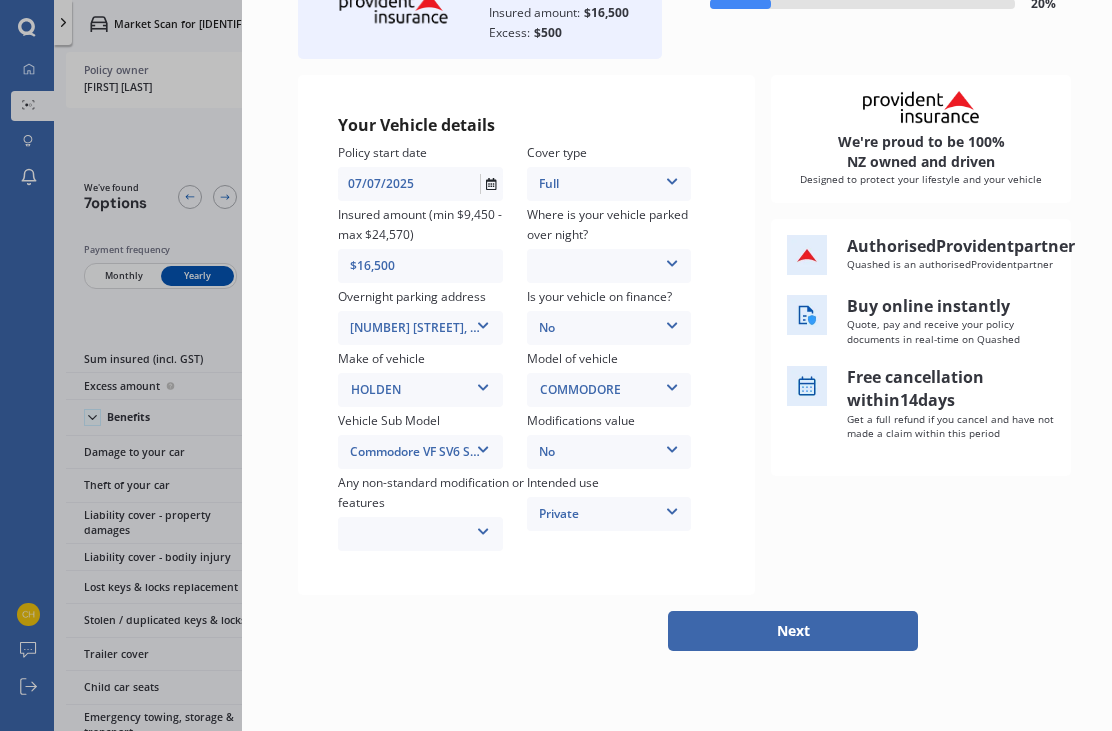 click at bounding box center (672, 178) 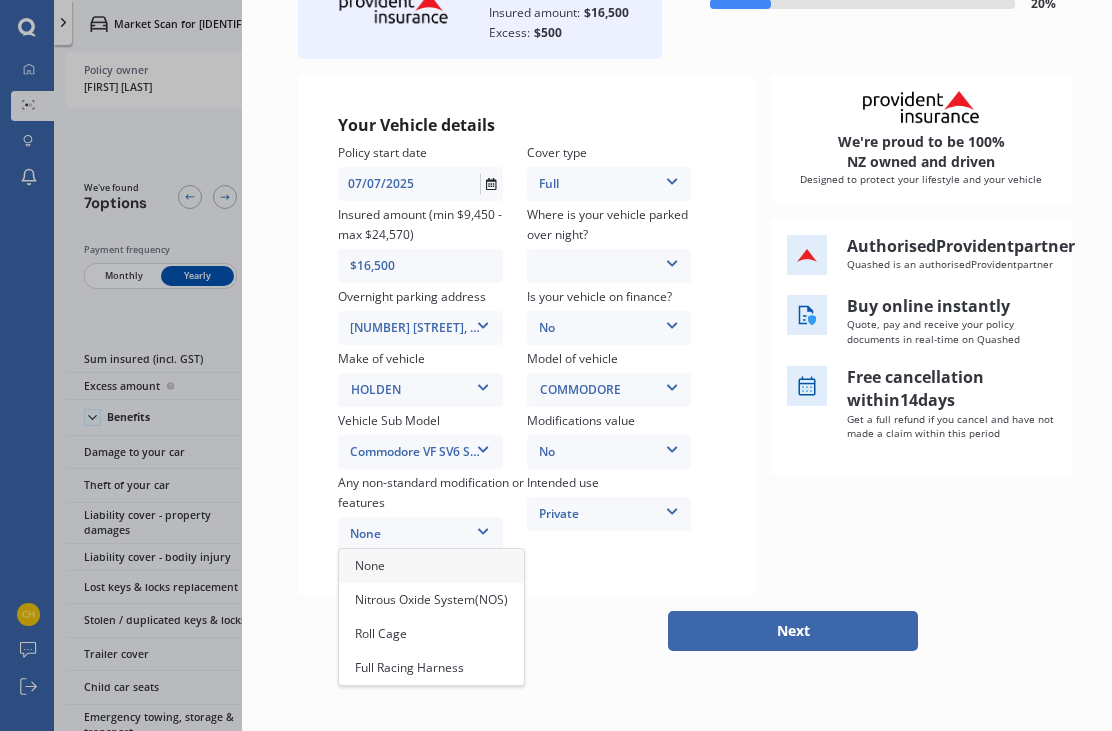 click on "None" at bounding box center (431, 566) 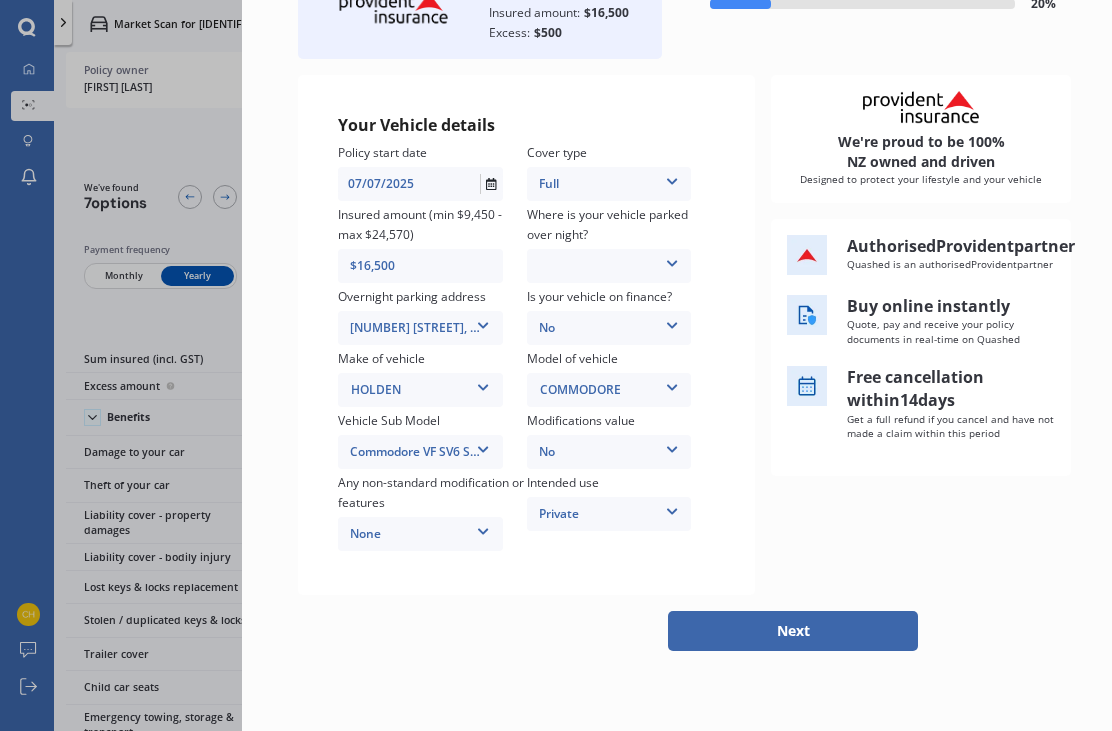 click at bounding box center [672, 178] 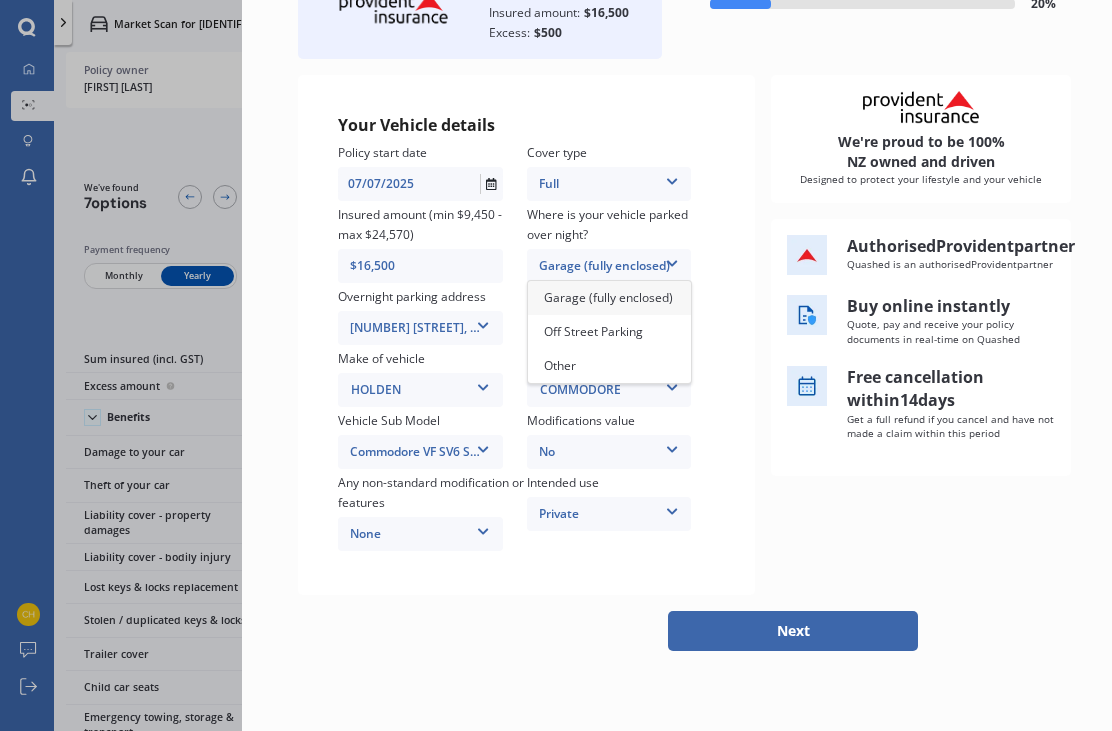 click on "Off Street Parking" at bounding box center (609, 332) 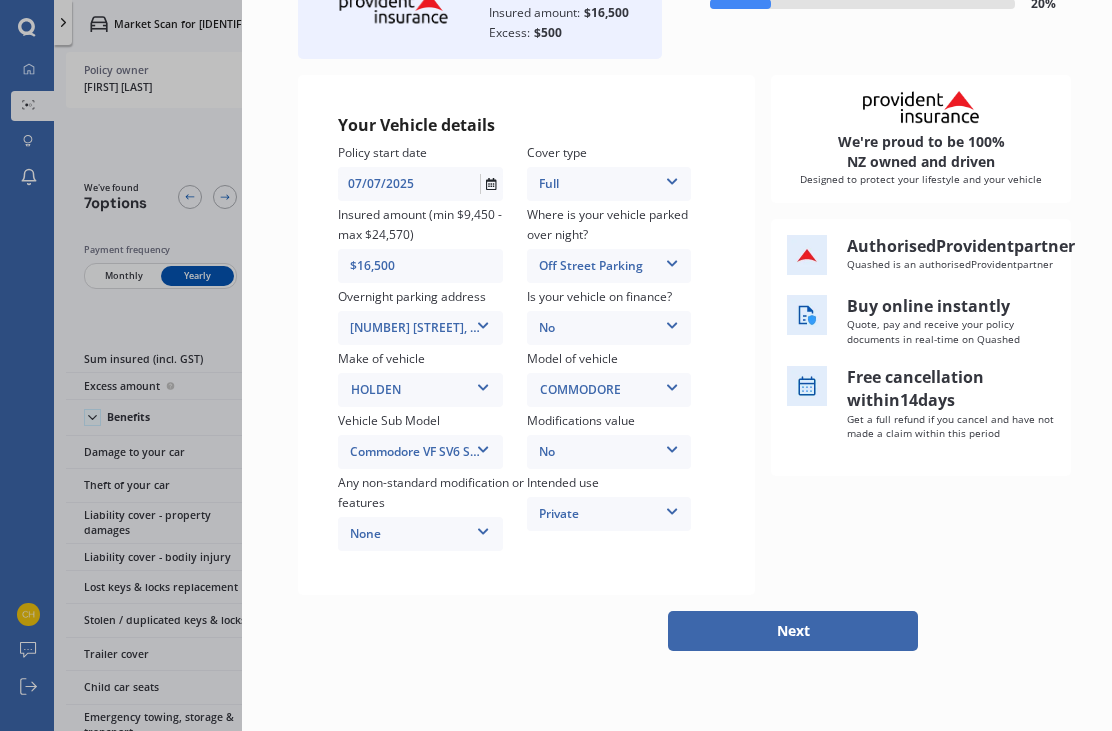 click on "Next" at bounding box center [793, 631] 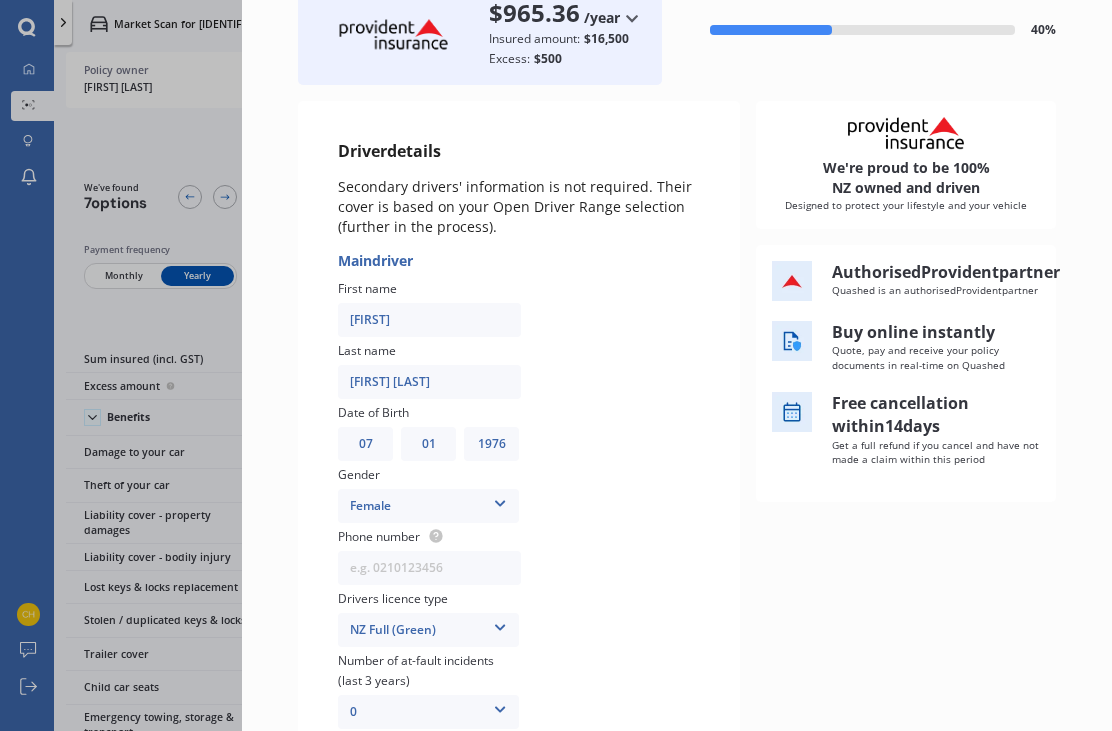 scroll, scrollTop: 137, scrollLeft: 0, axis: vertical 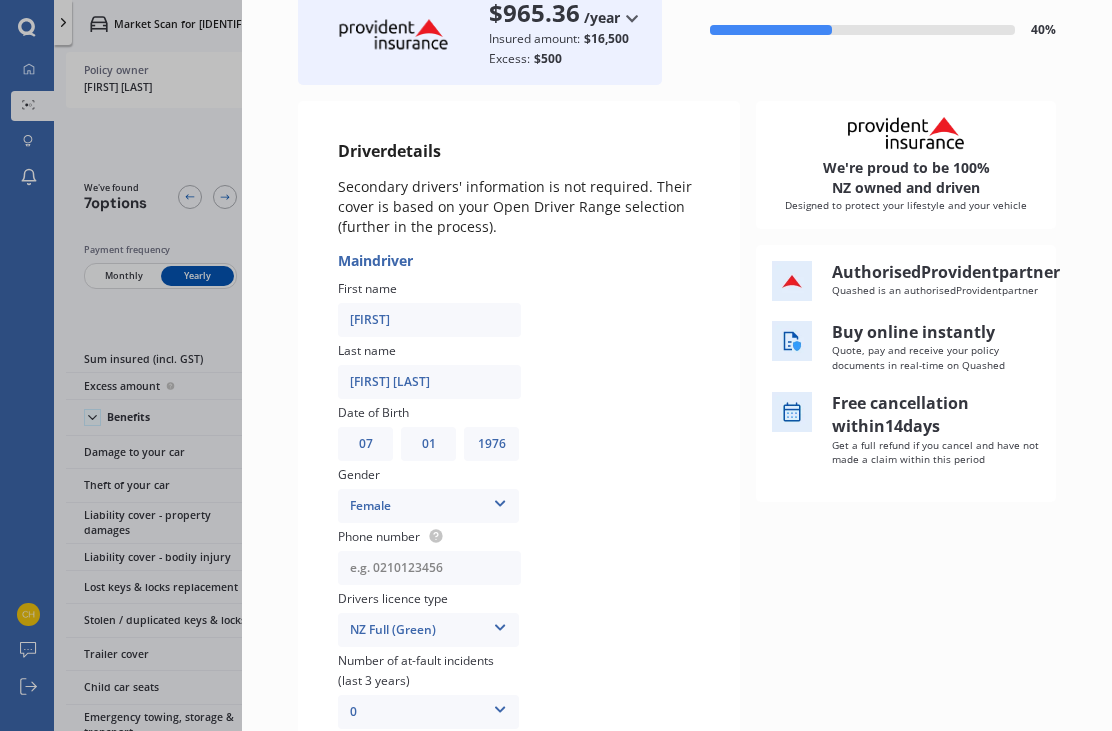 click at bounding box center [429, 568] 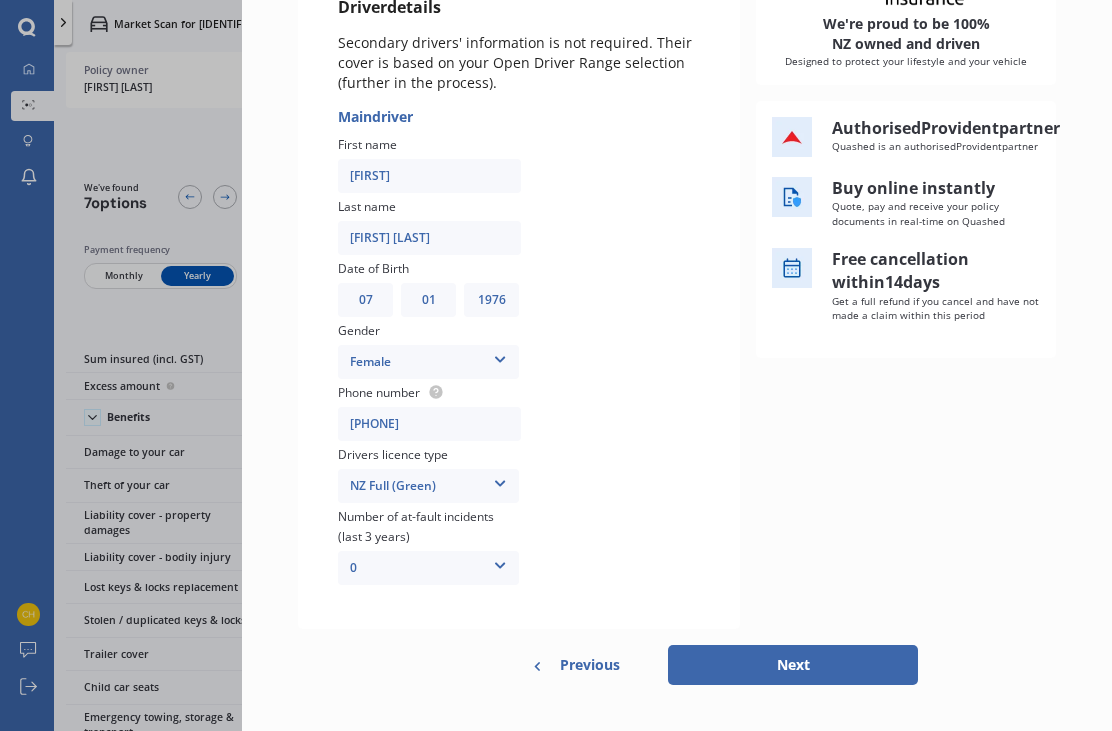 scroll, scrollTop: 280, scrollLeft: 0, axis: vertical 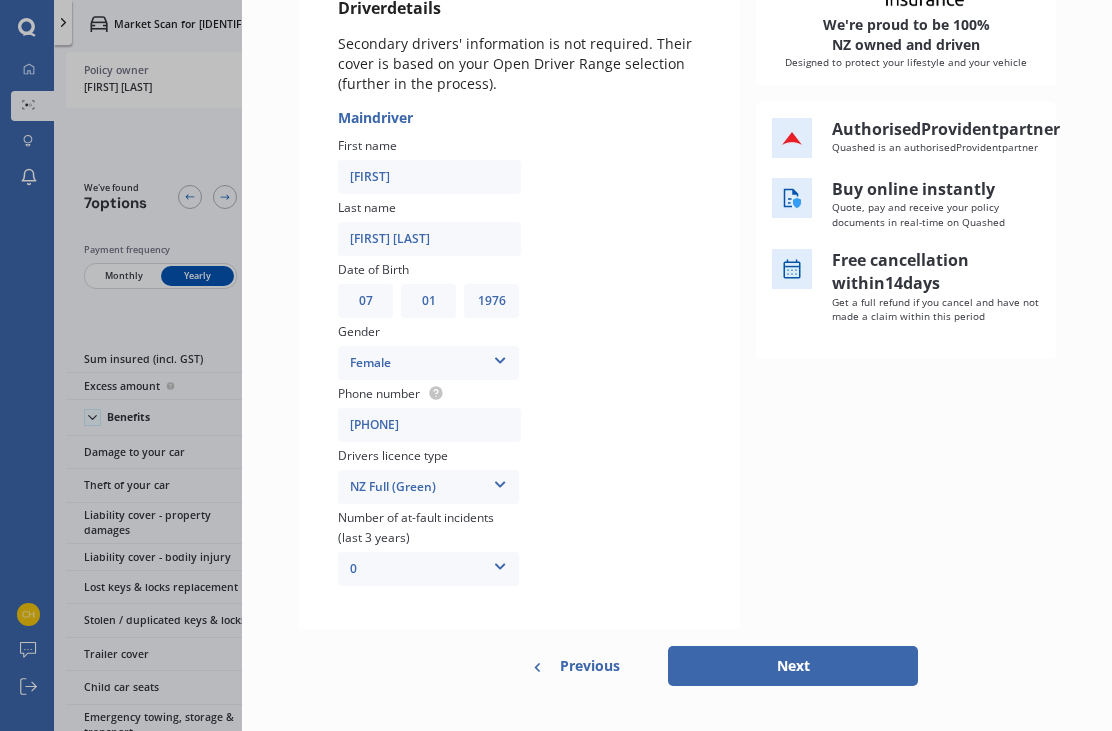 type on "[PHONE]" 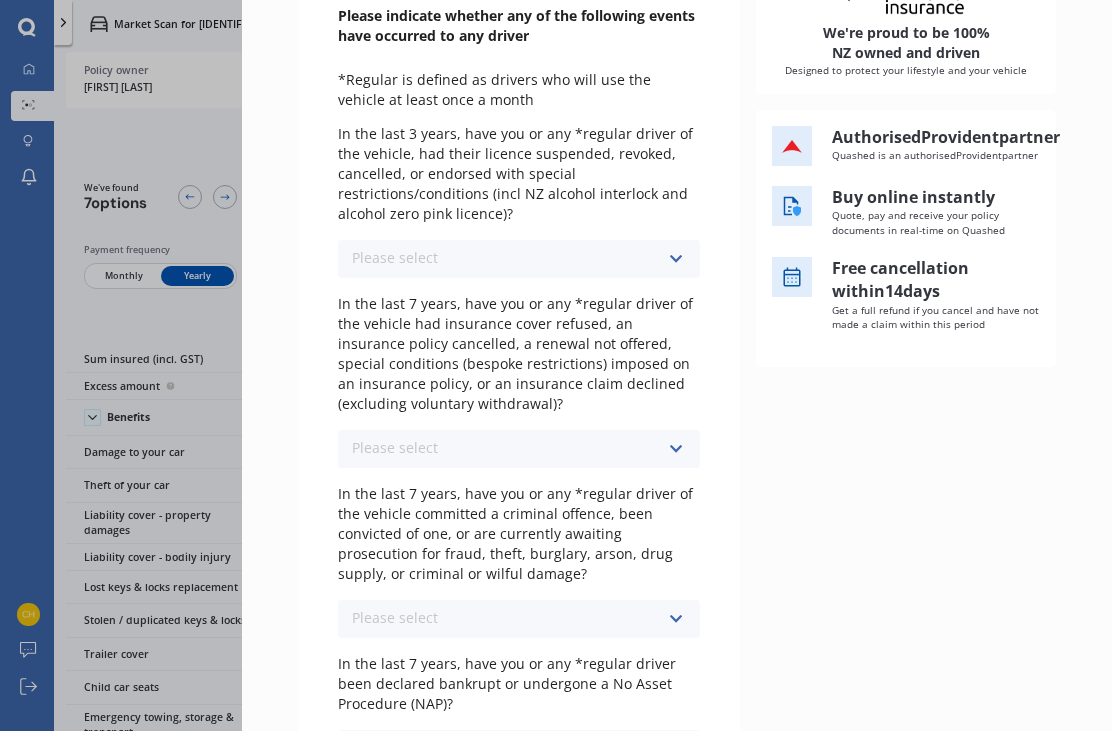 scroll, scrollTop: 0, scrollLeft: 0, axis: both 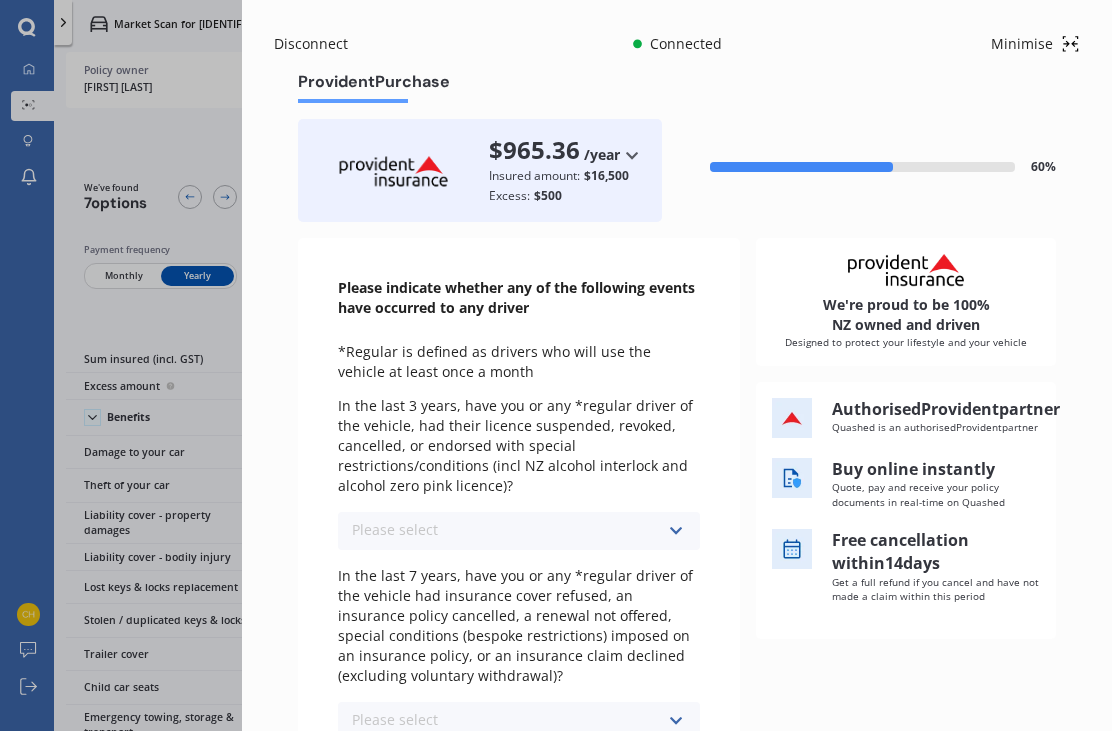 click at bounding box center (675, 531) 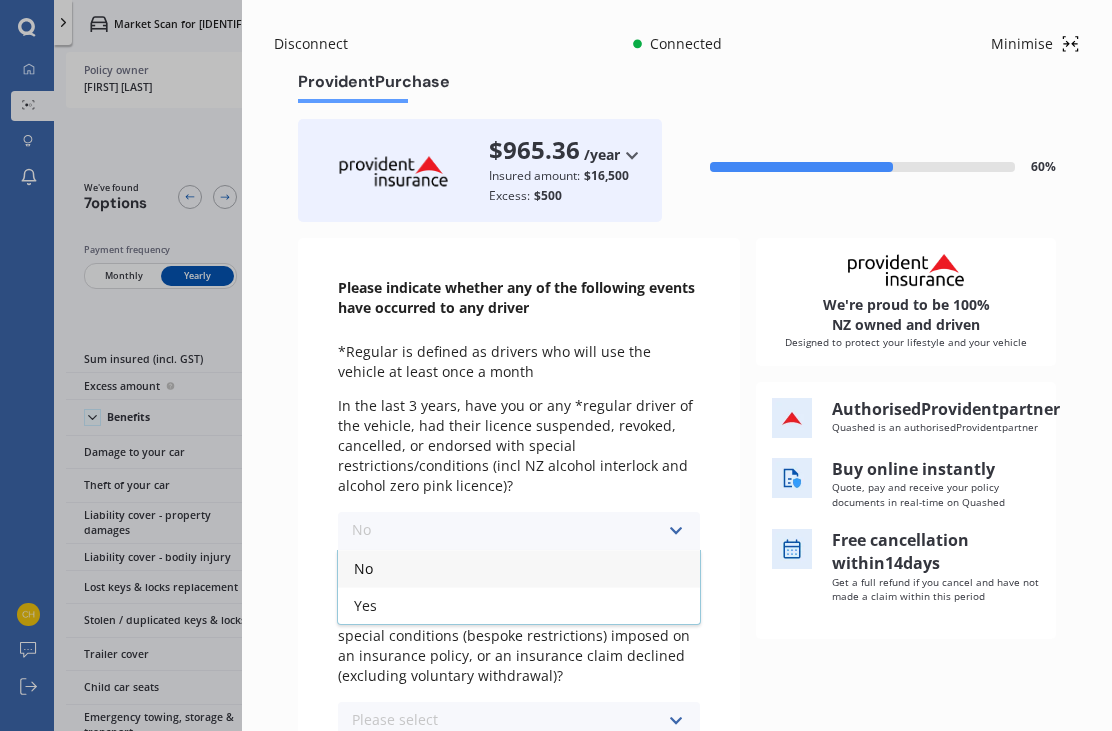click on "No" at bounding box center (363, 568) 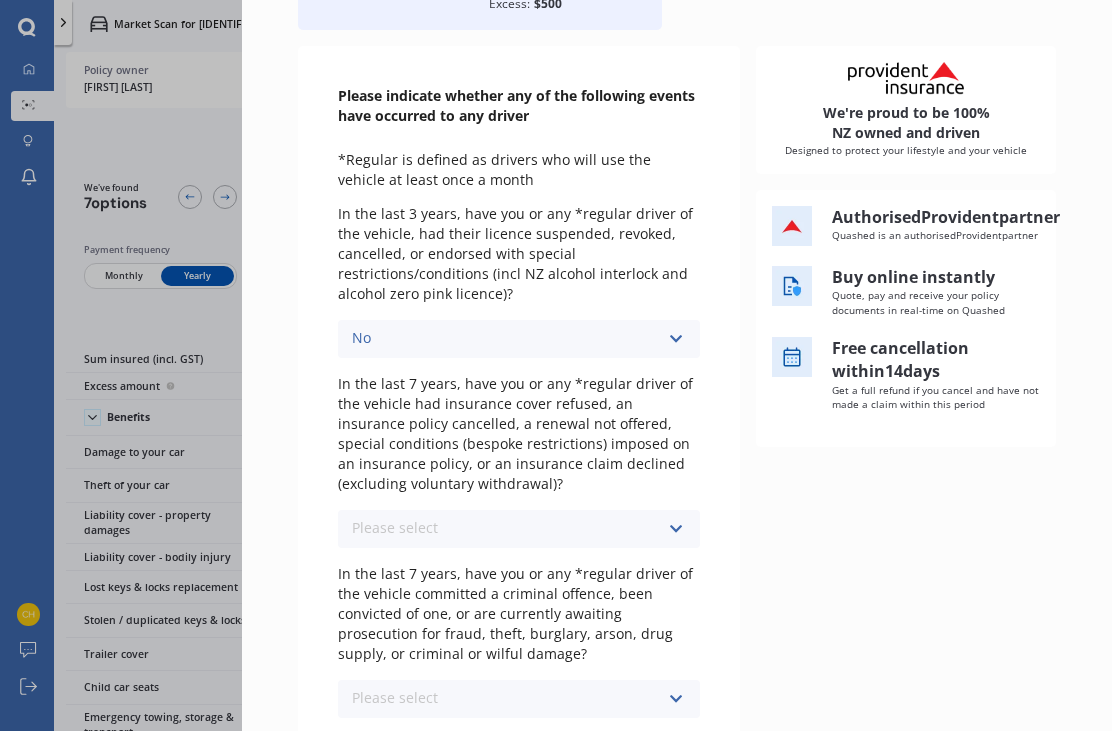 scroll, scrollTop: 193, scrollLeft: 0, axis: vertical 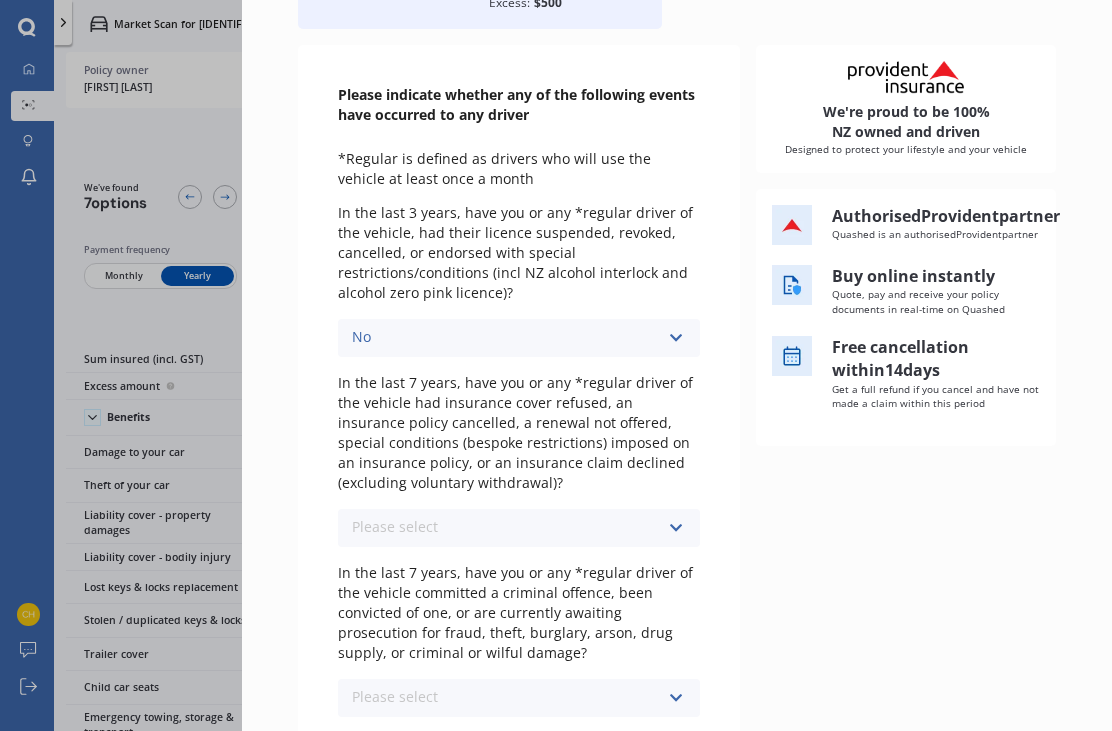 click at bounding box center [675, 338] 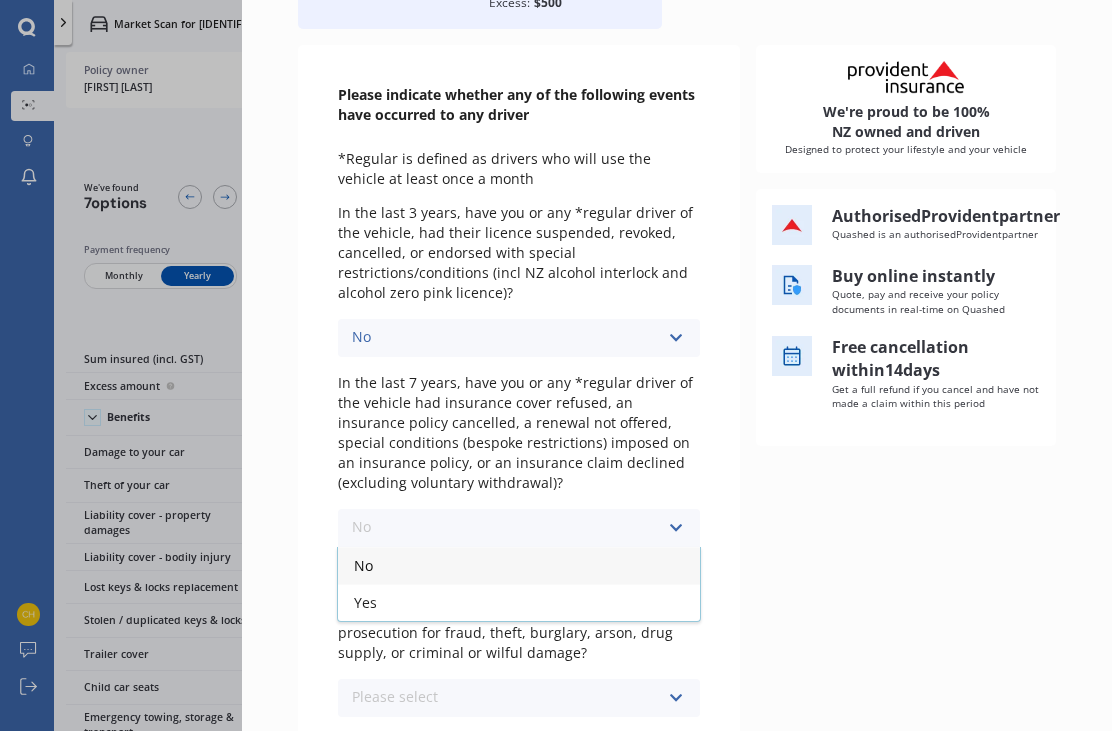 click on "No" at bounding box center [519, 565] 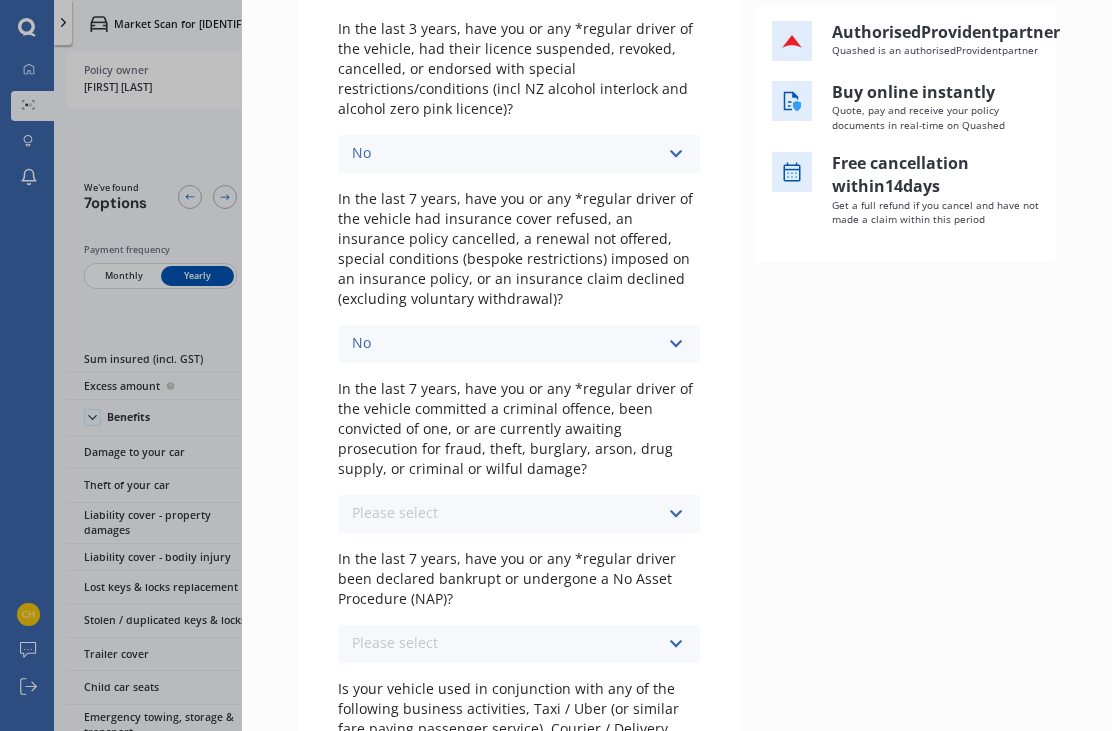 scroll, scrollTop: 378, scrollLeft: 0, axis: vertical 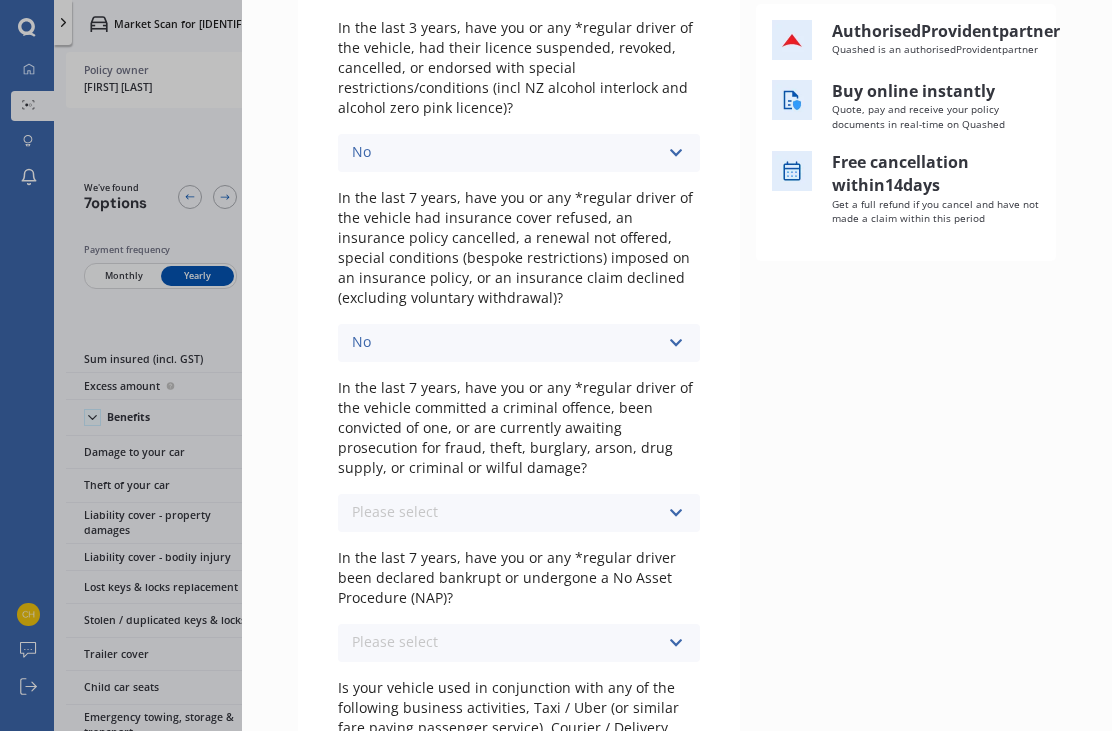 click at bounding box center [675, 153] 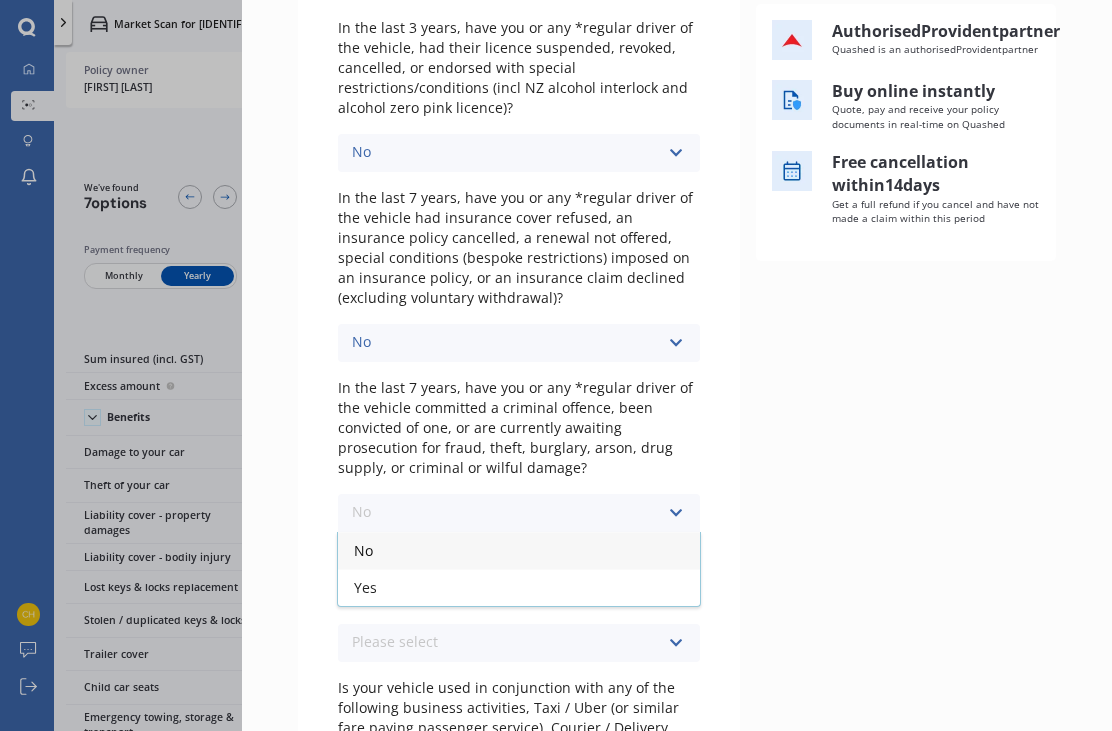 click on "No" at bounding box center (519, 550) 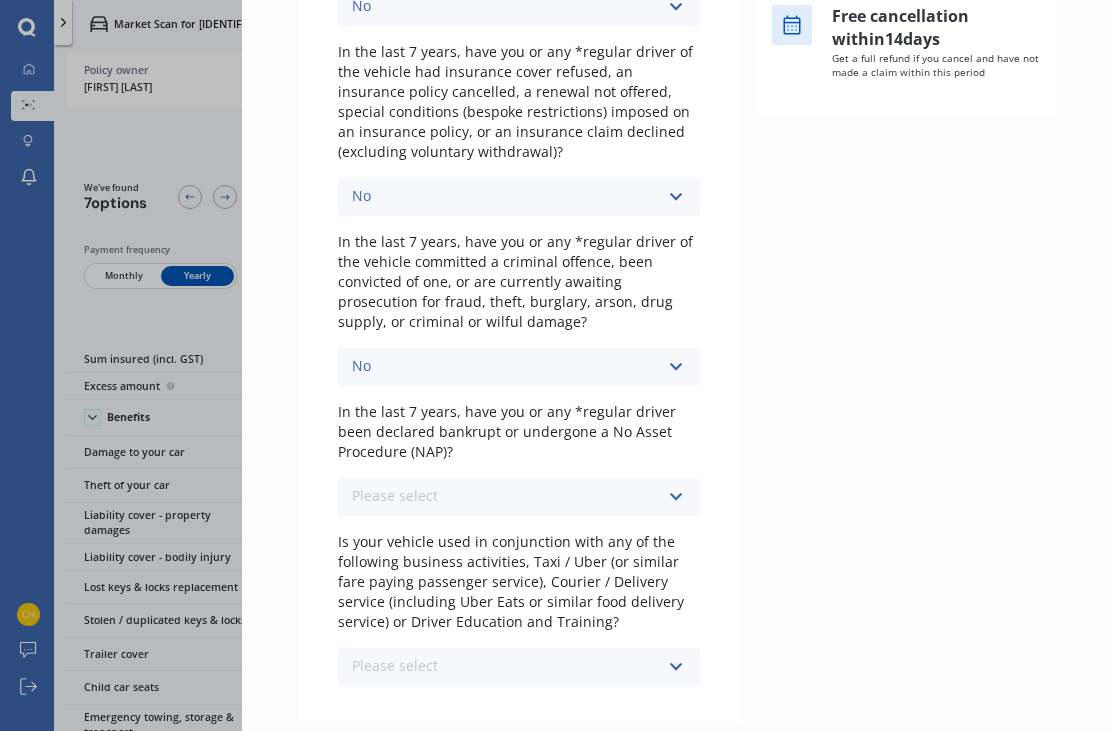 scroll, scrollTop: 525, scrollLeft: 0, axis: vertical 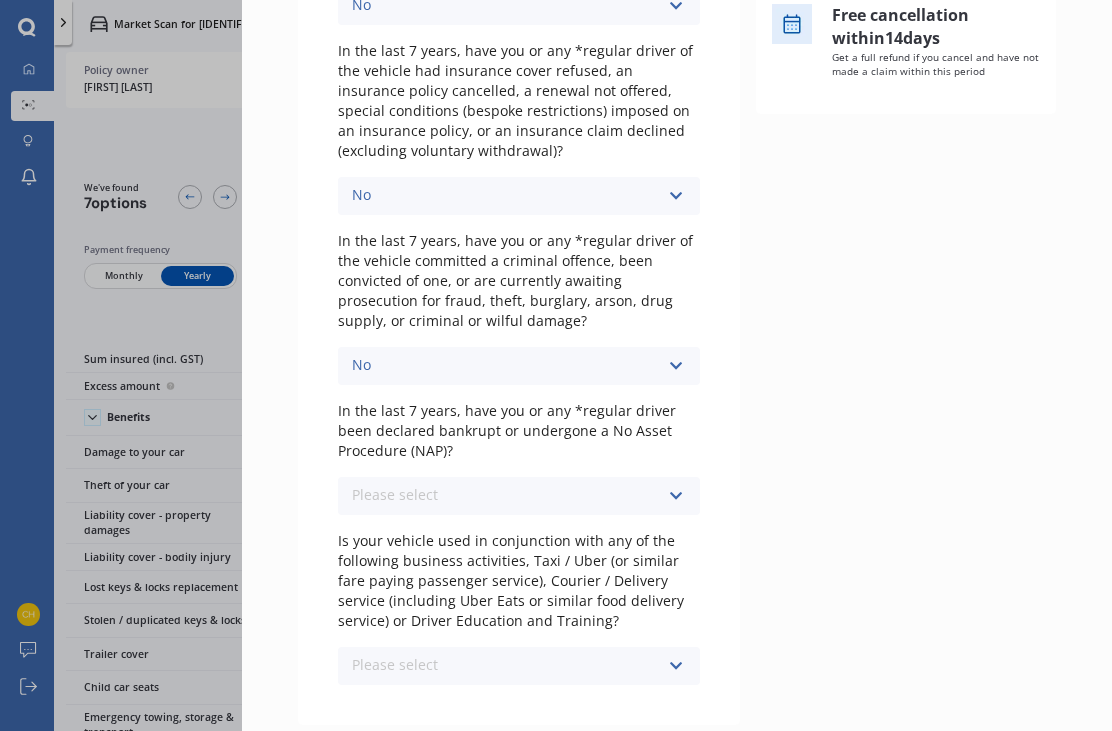 click at bounding box center (675, 6) 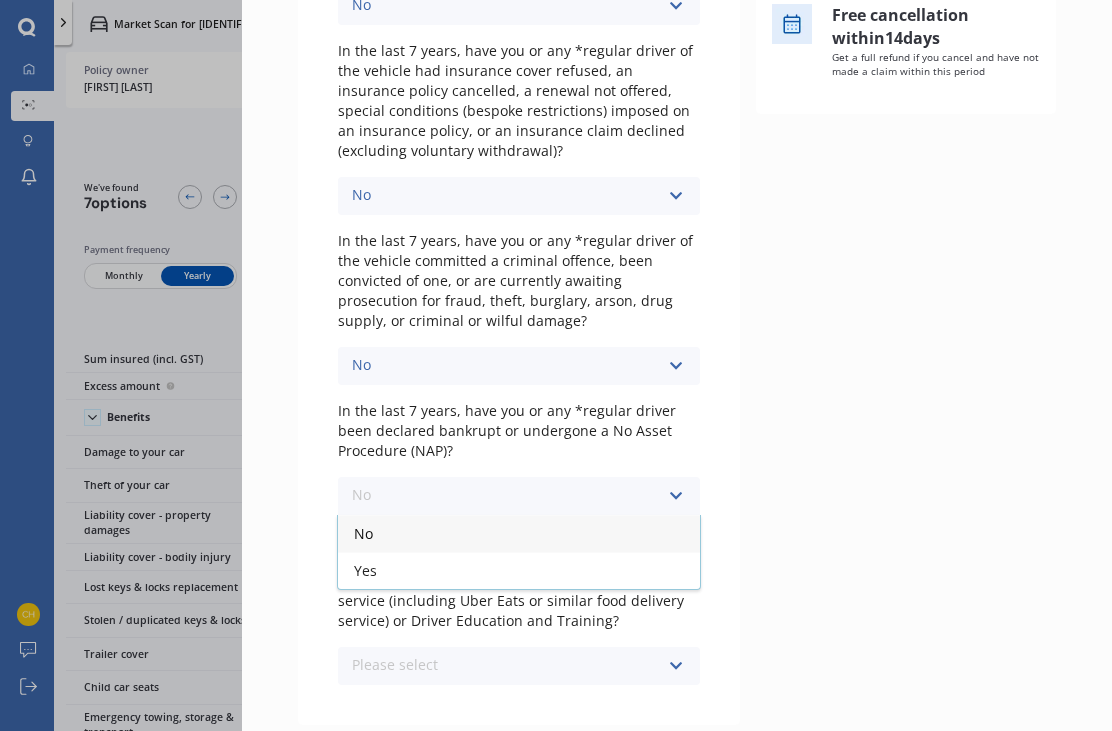 click on "No" at bounding box center [519, 533] 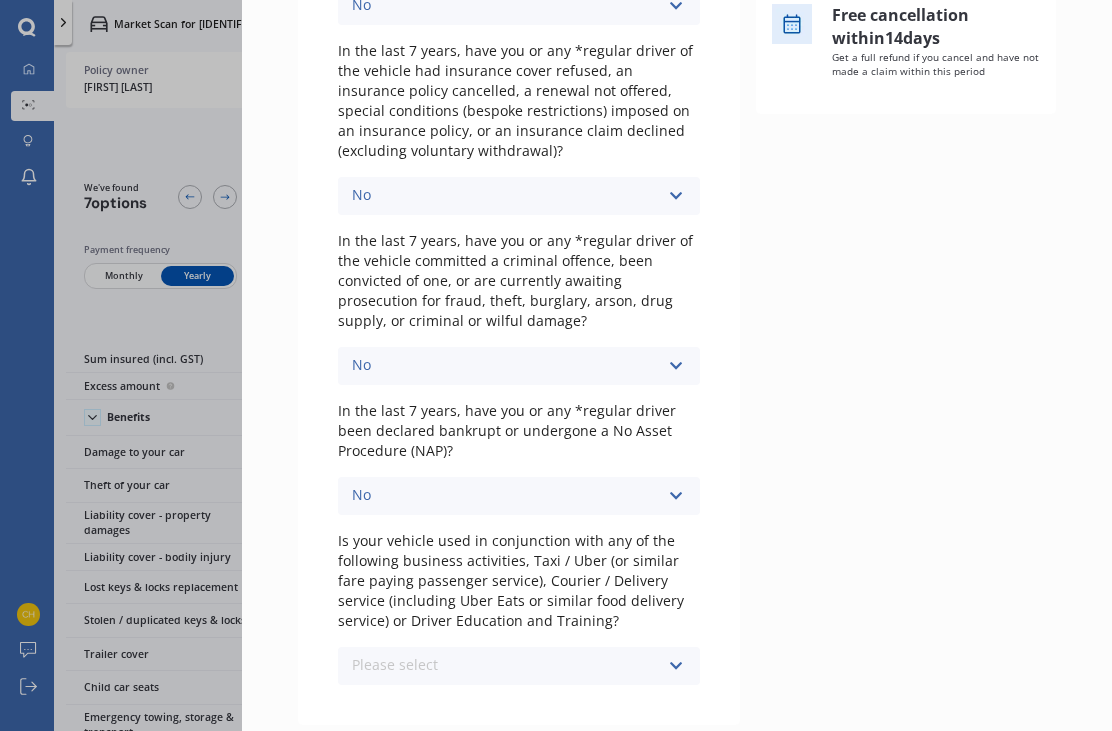 click at bounding box center (675, 6) 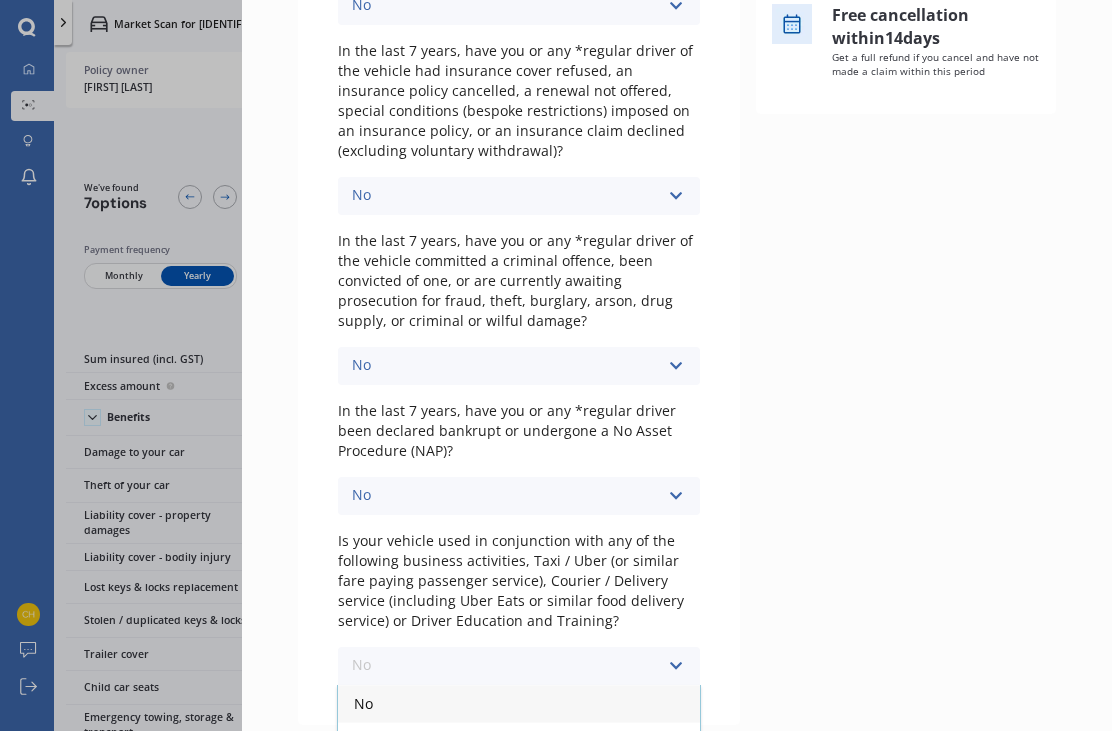 click on "No" at bounding box center (519, 703) 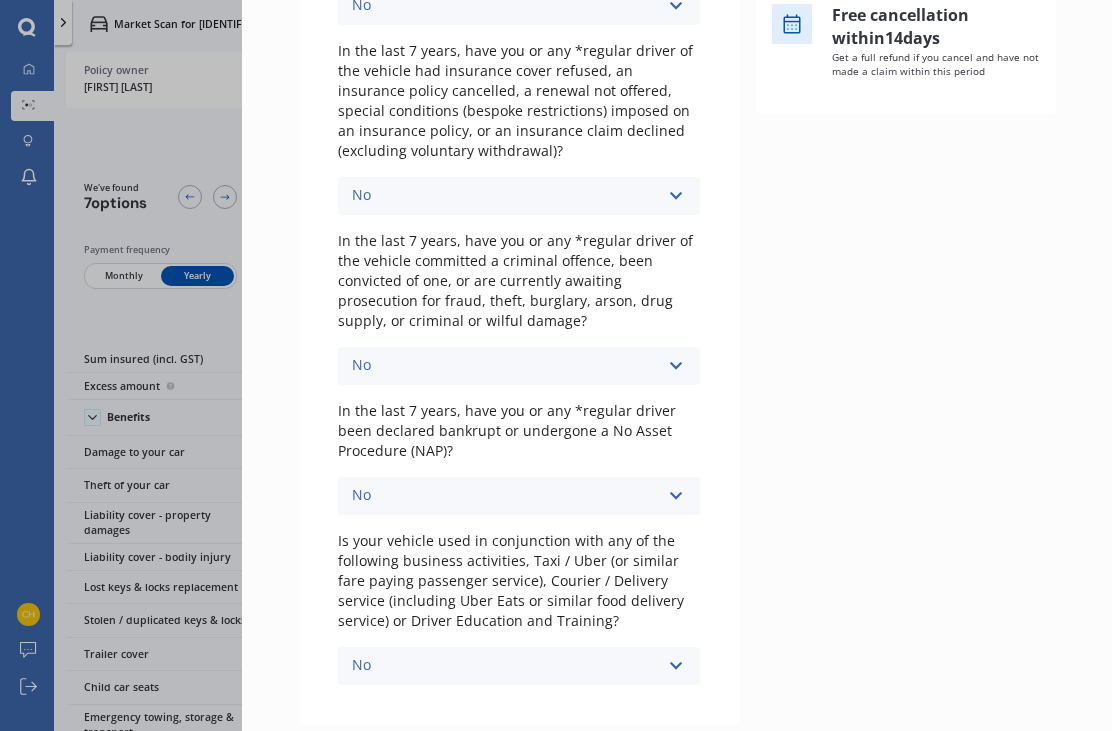 click on "Next" at bounding box center (793, 761) 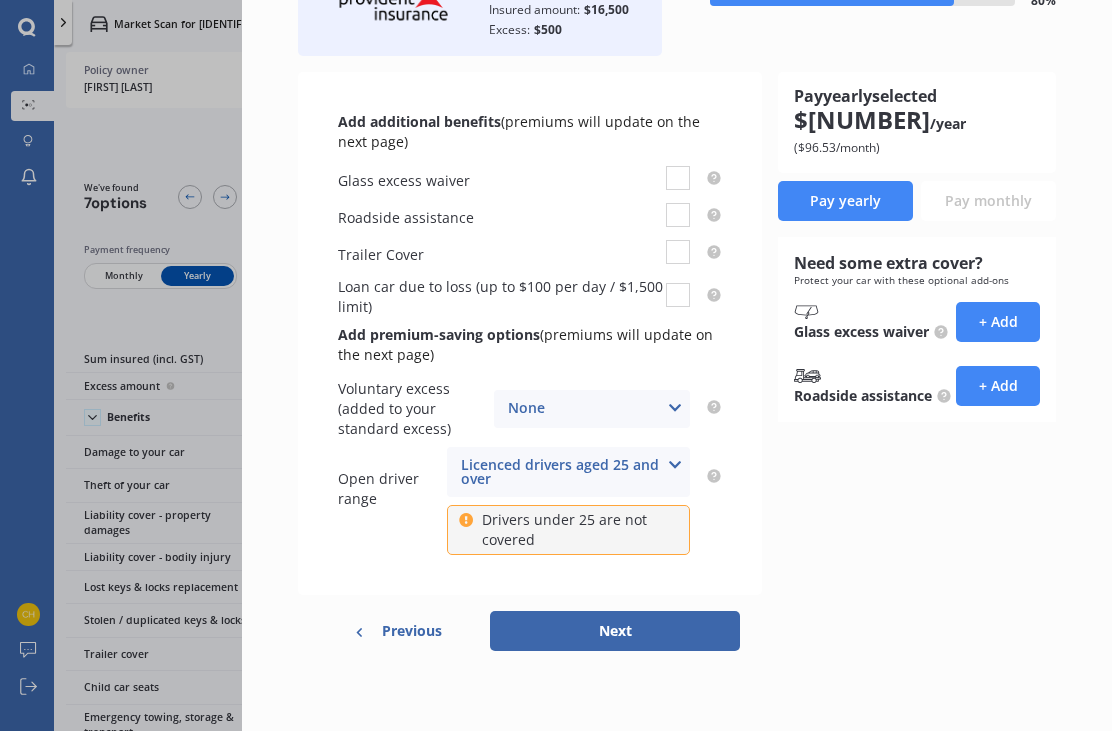 scroll, scrollTop: 0, scrollLeft: 0, axis: both 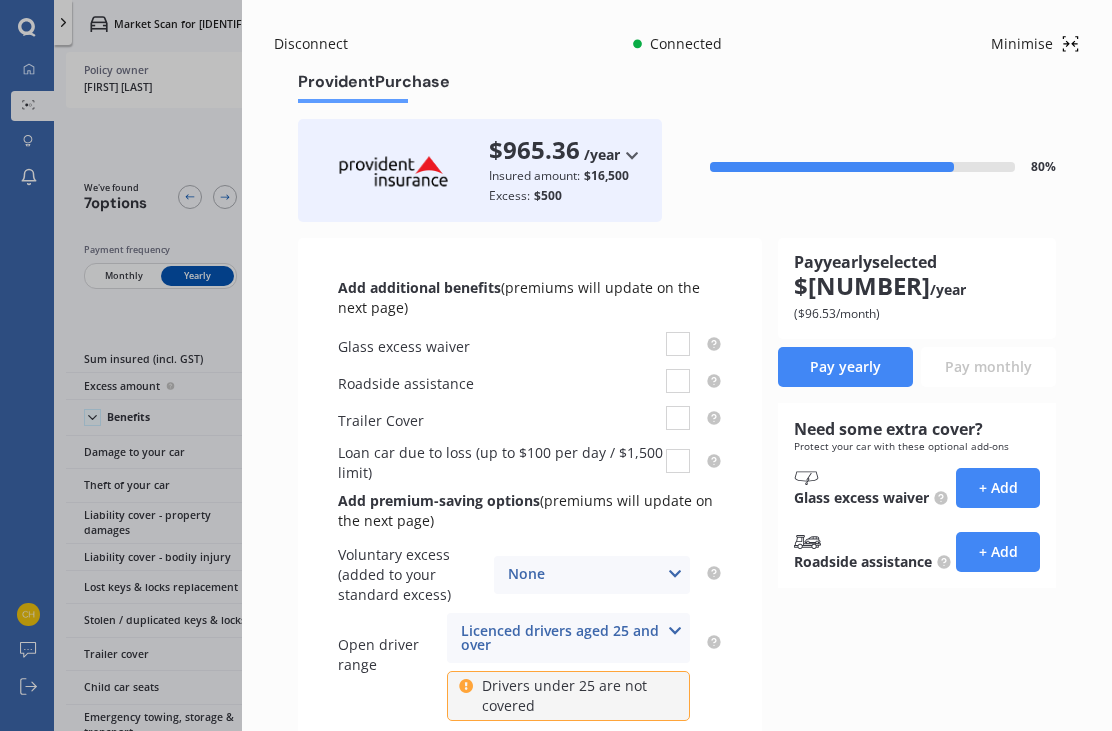 click on "Pay monthly" at bounding box center (988, 367) 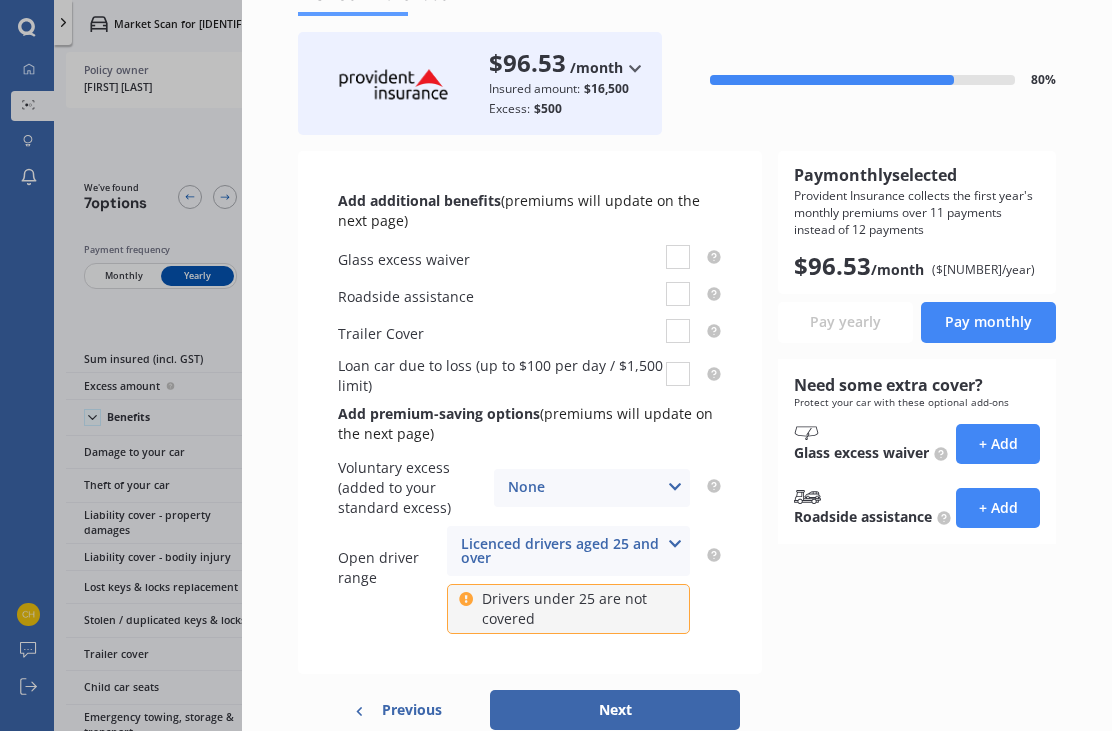 scroll, scrollTop: 74, scrollLeft: 0, axis: vertical 